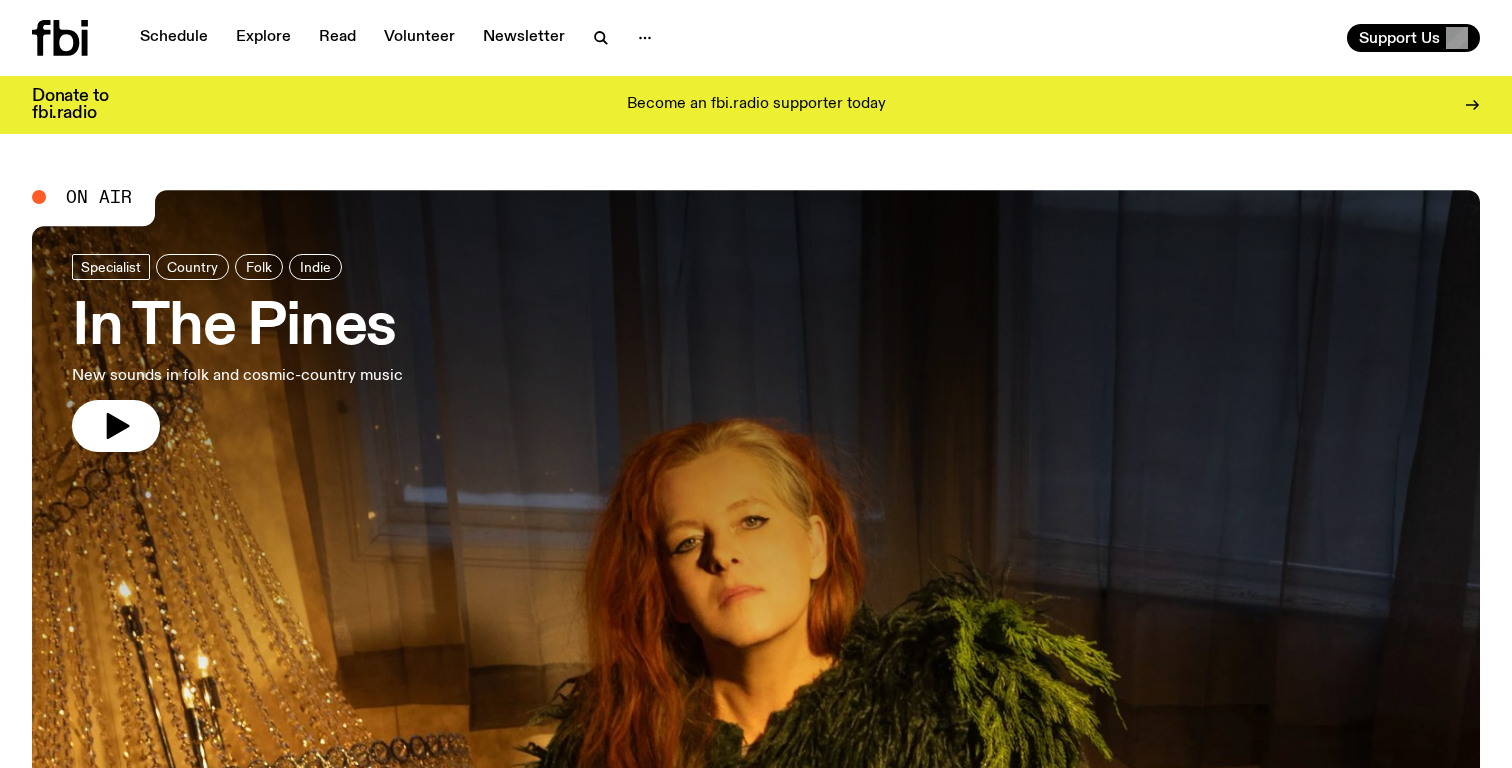 scroll, scrollTop: 0, scrollLeft: 0, axis: both 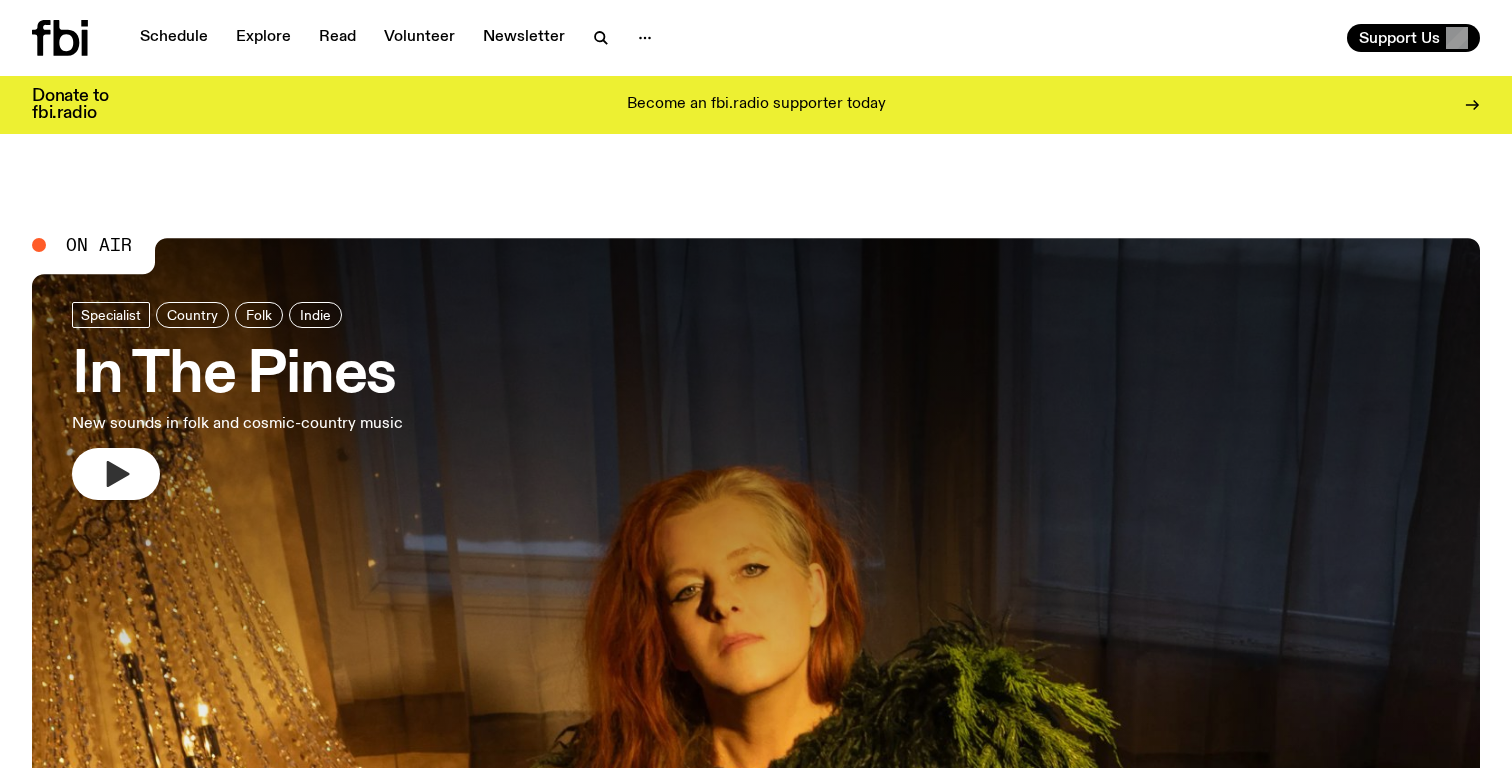 click 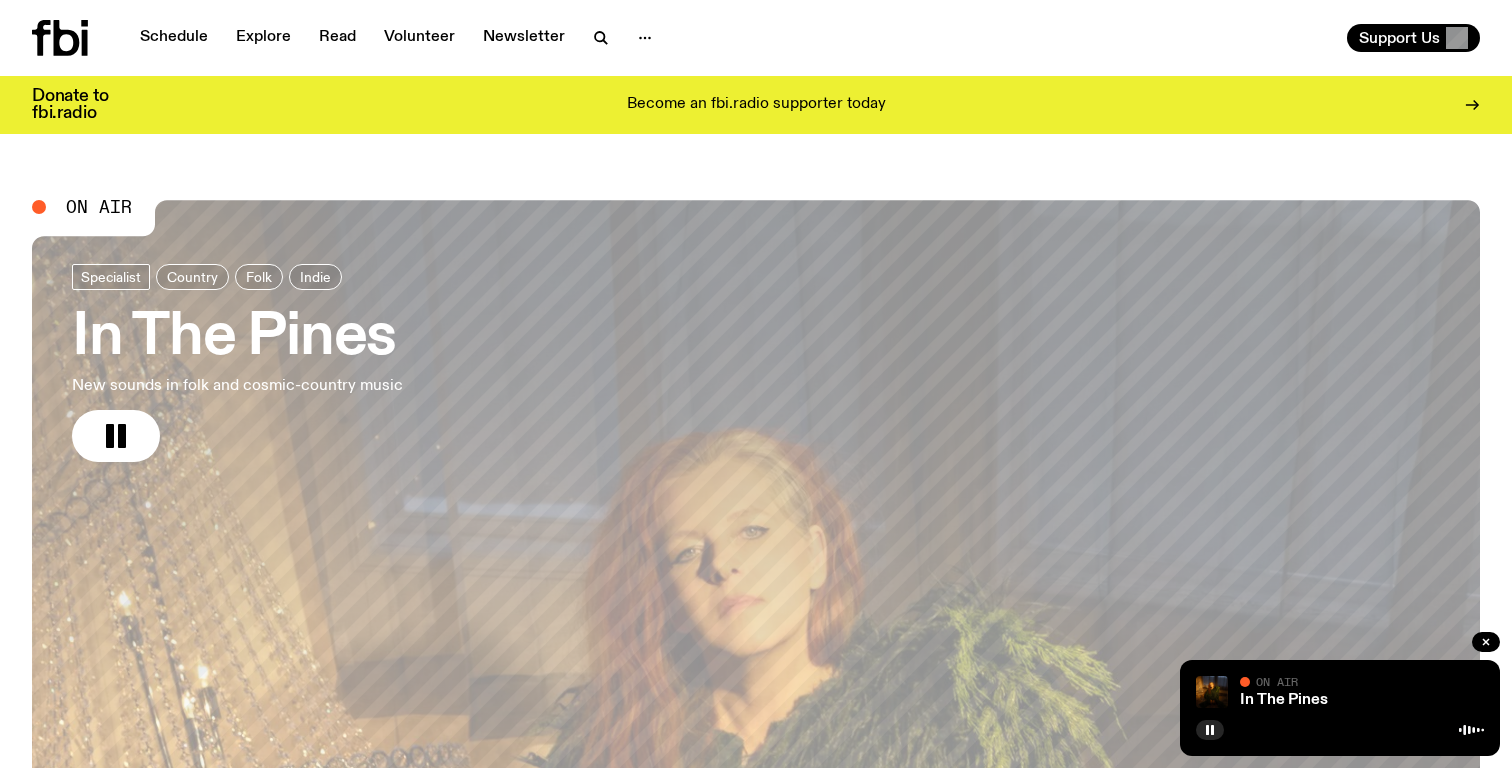 scroll, scrollTop: 0, scrollLeft: 0, axis: both 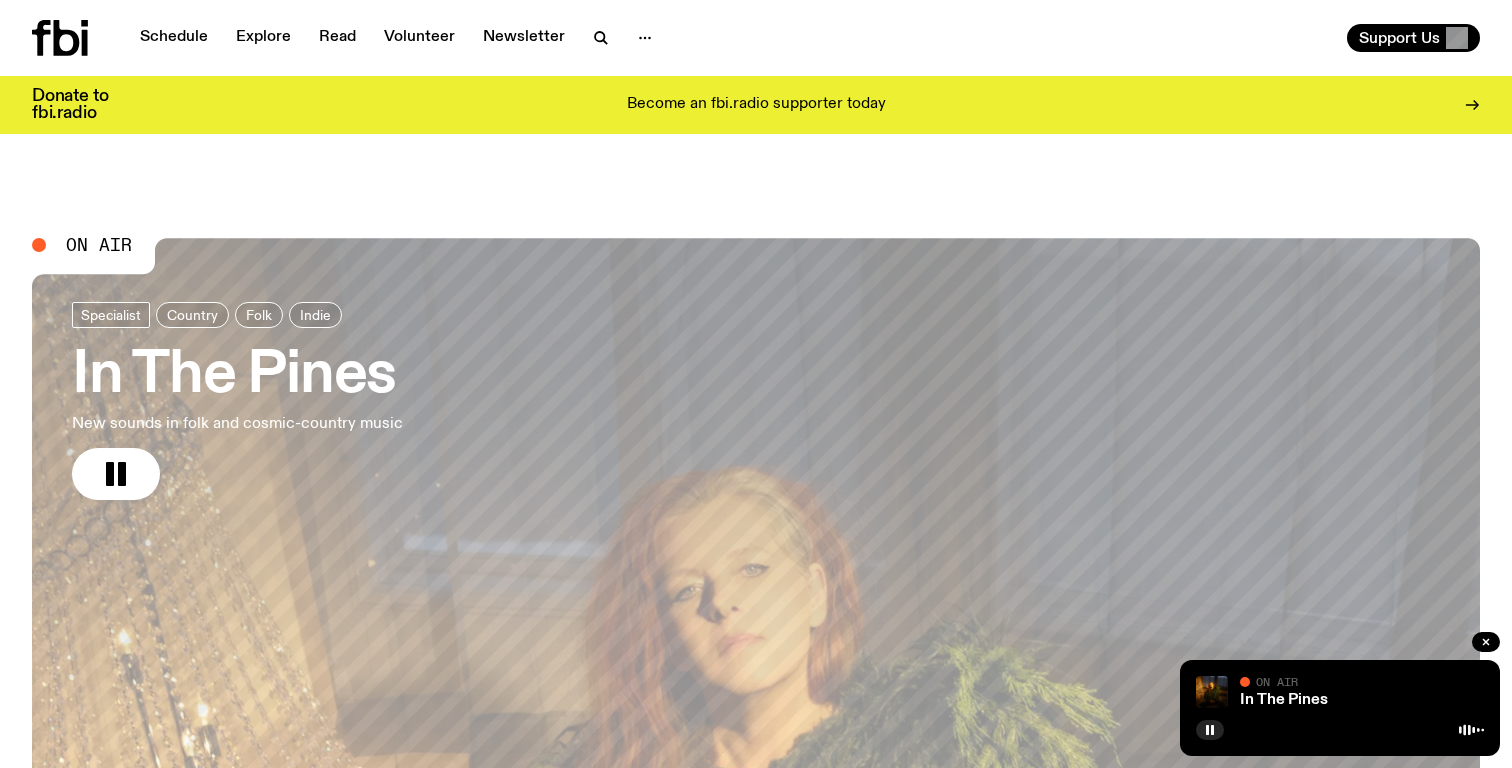 click on "In The Pines" at bounding box center [1360, 700] 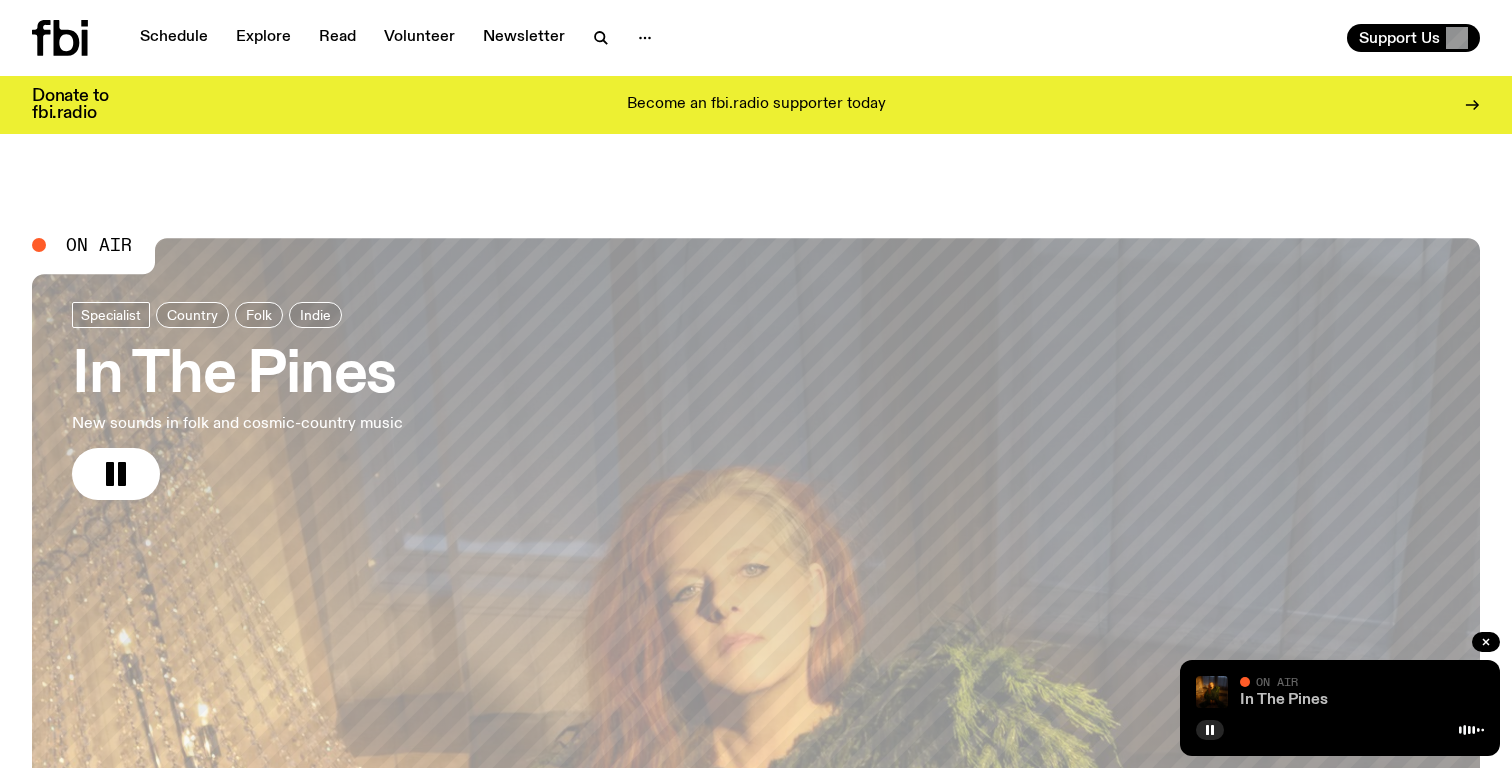 click on "In The Pines" 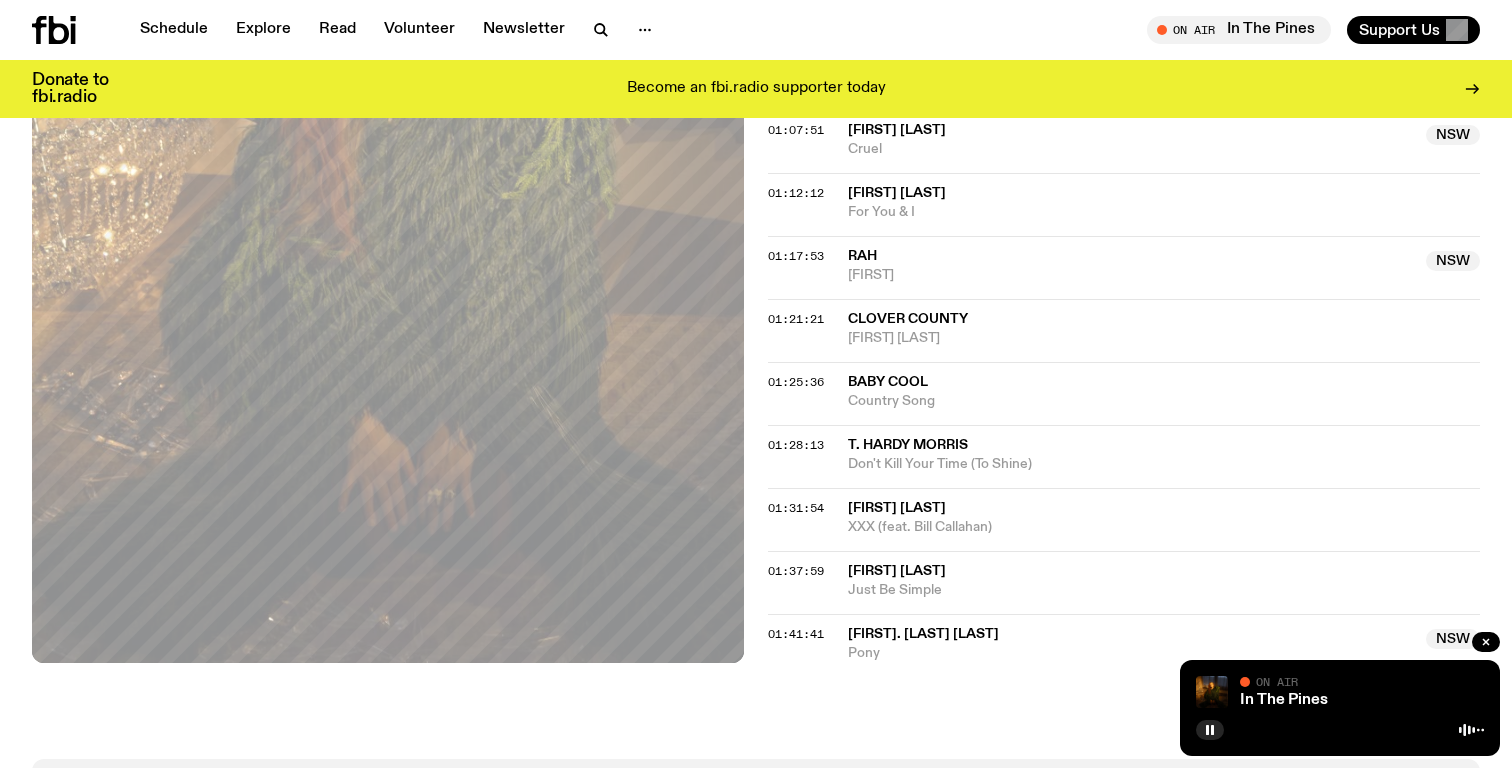 scroll, scrollTop: 1797, scrollLeft: 0, axis: vertical 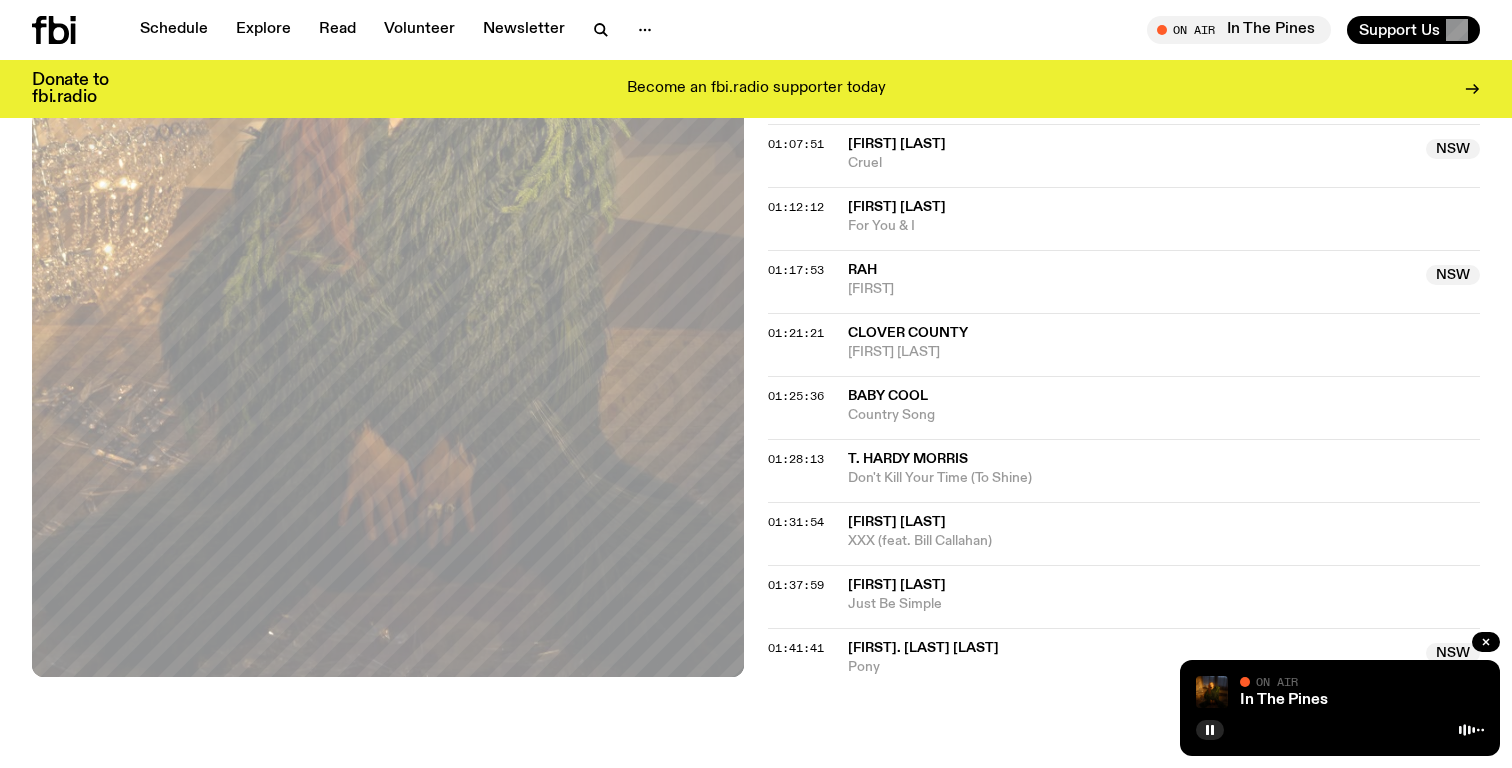 click on "01:17:53 Rah  NSW  Keelin'  NSW" 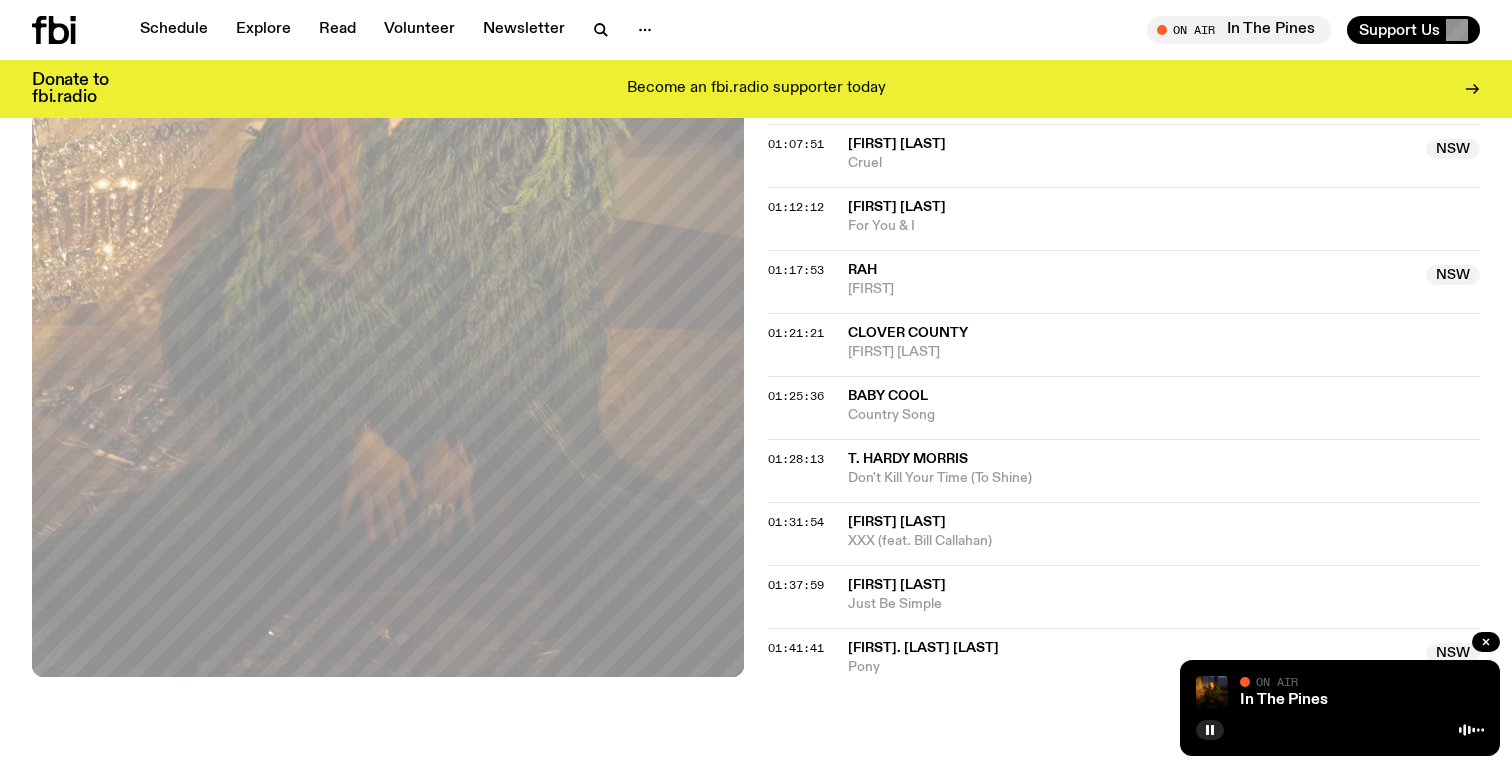 click on "01:17:53 Rah  NSW  Keelin'  NSW" 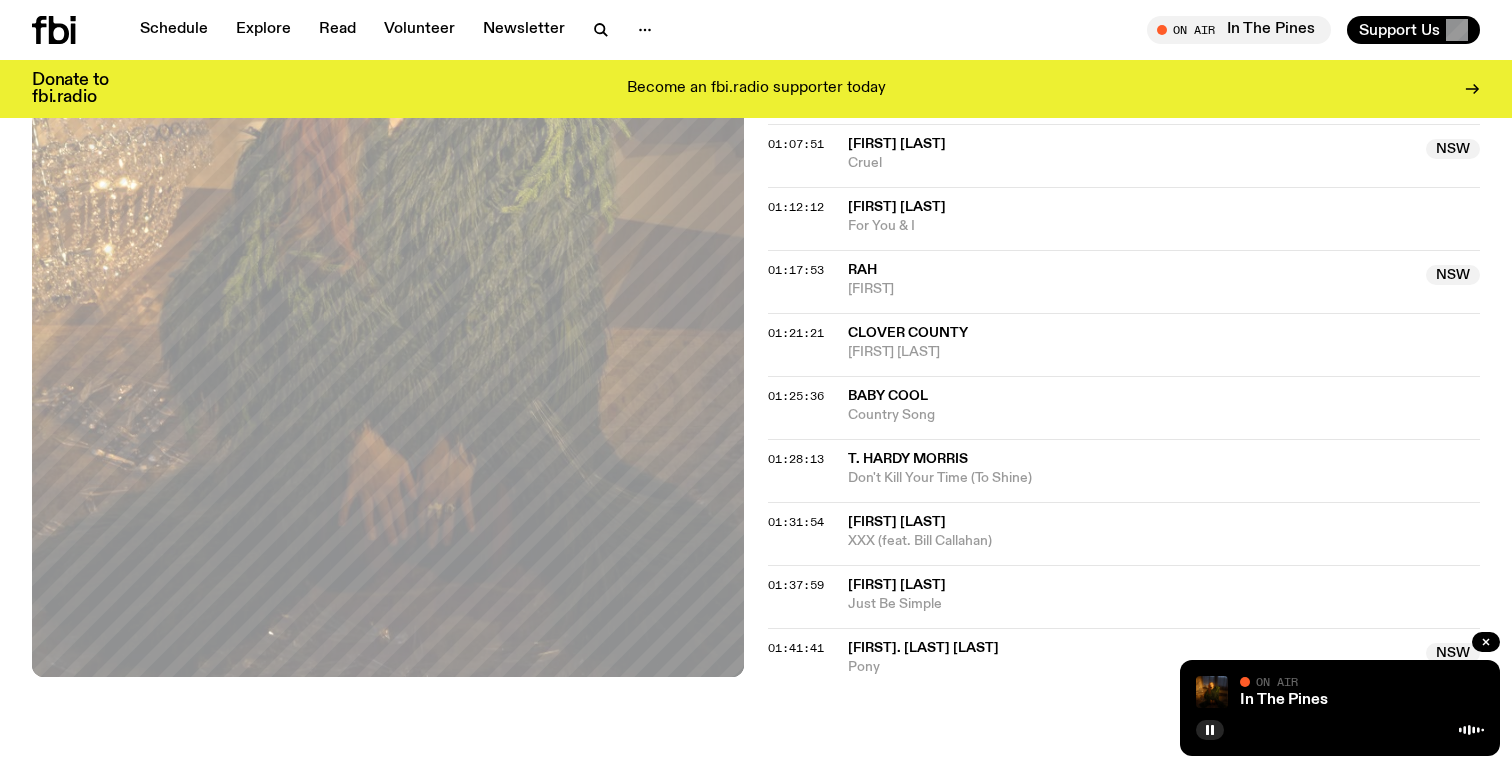 click on "01:17:53 Rah  NSW  Keelin'  NSW" 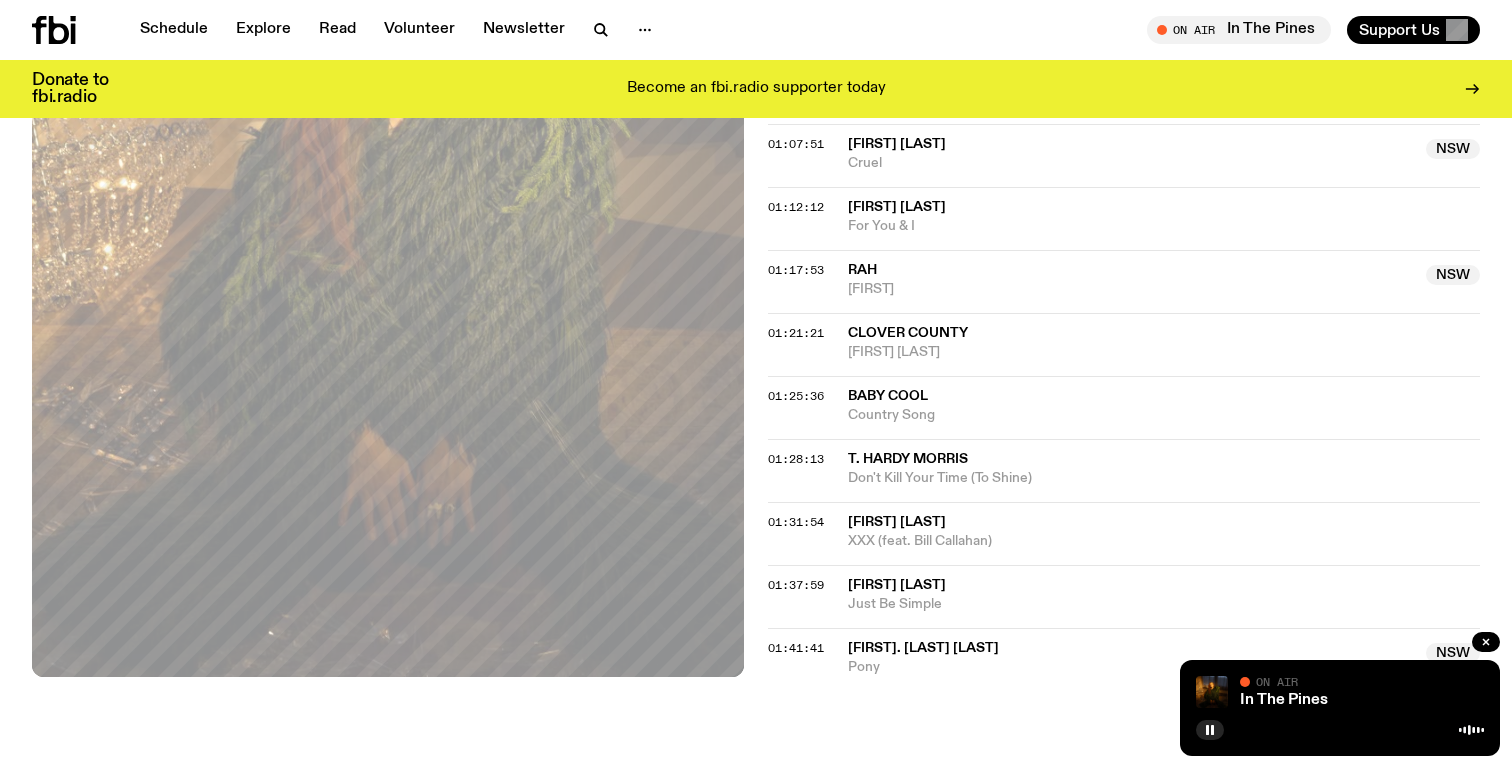 click on "Rah" 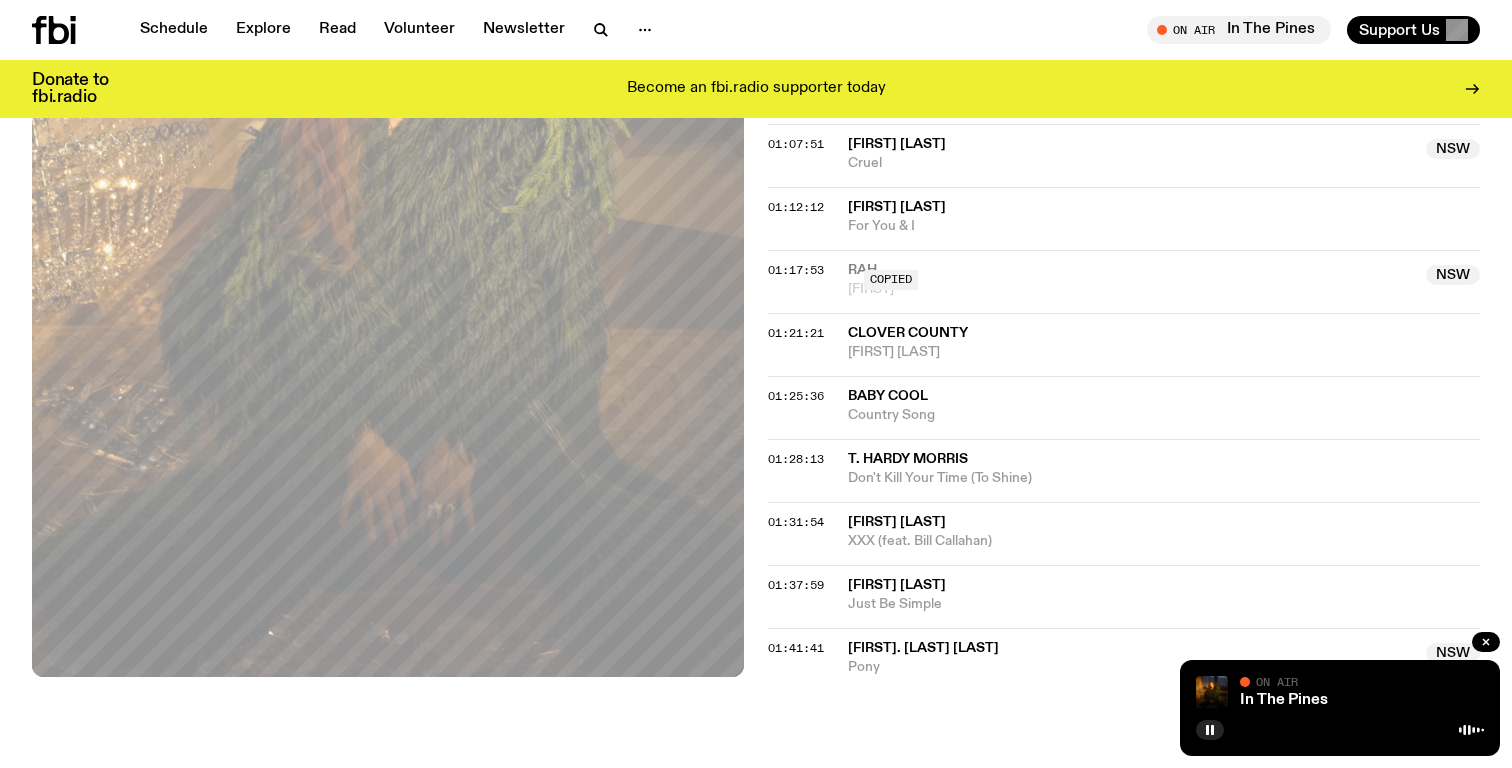 click on "01:17:53" at bounding box center (808, 270) 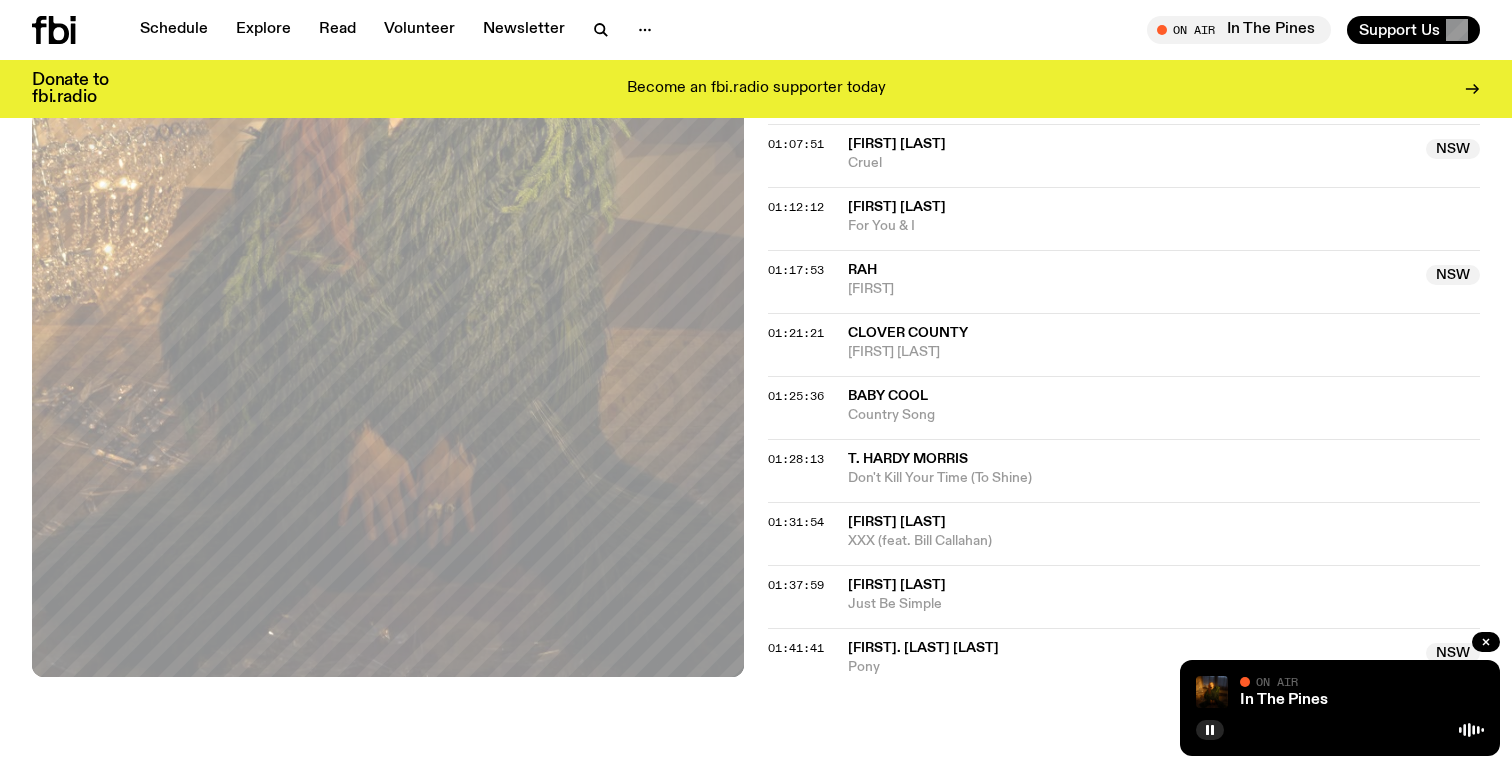 click on "01:17:53" at bounding box center (796, 270) 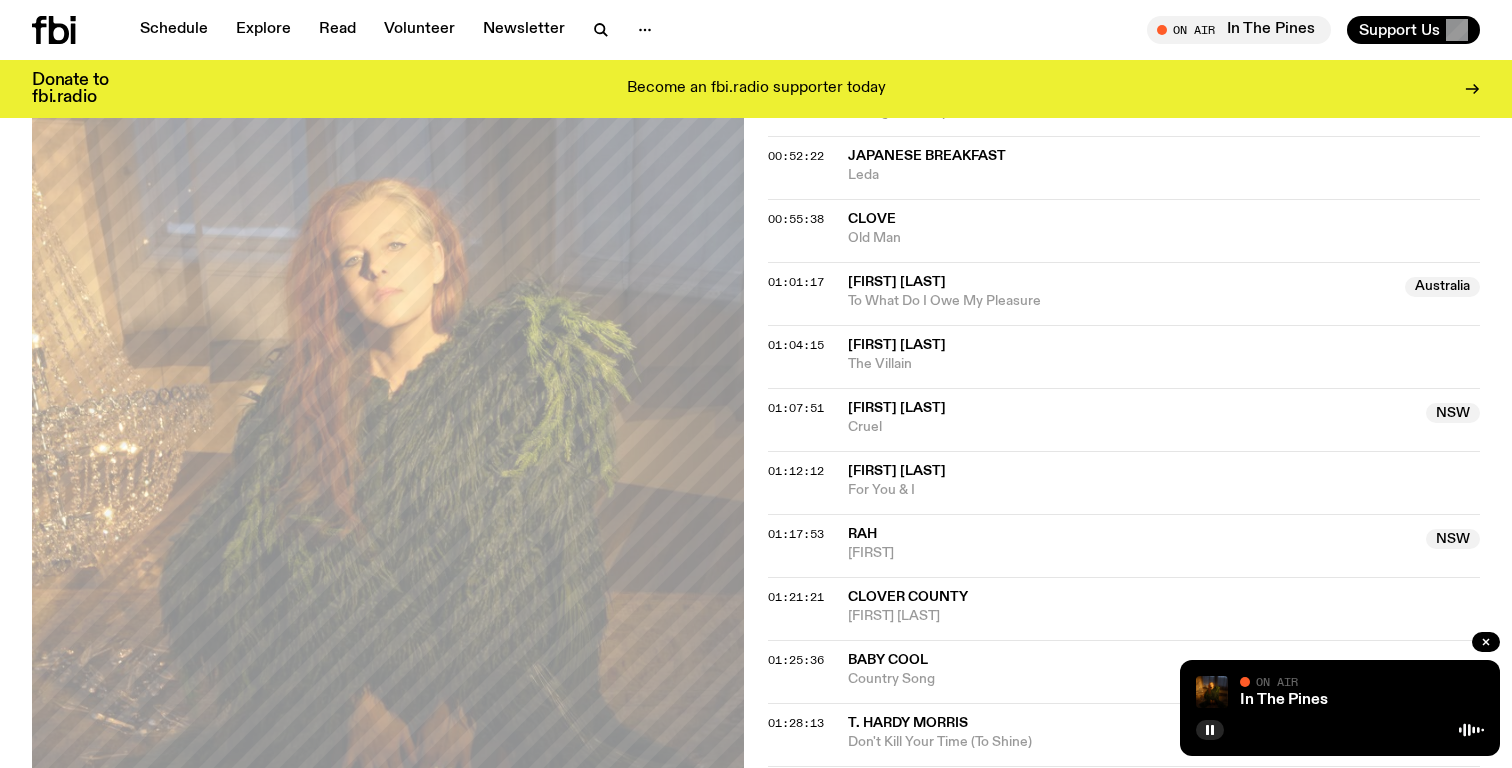 scroll, scrollTop: 1536, scrollLeft: 0, axis: vertical 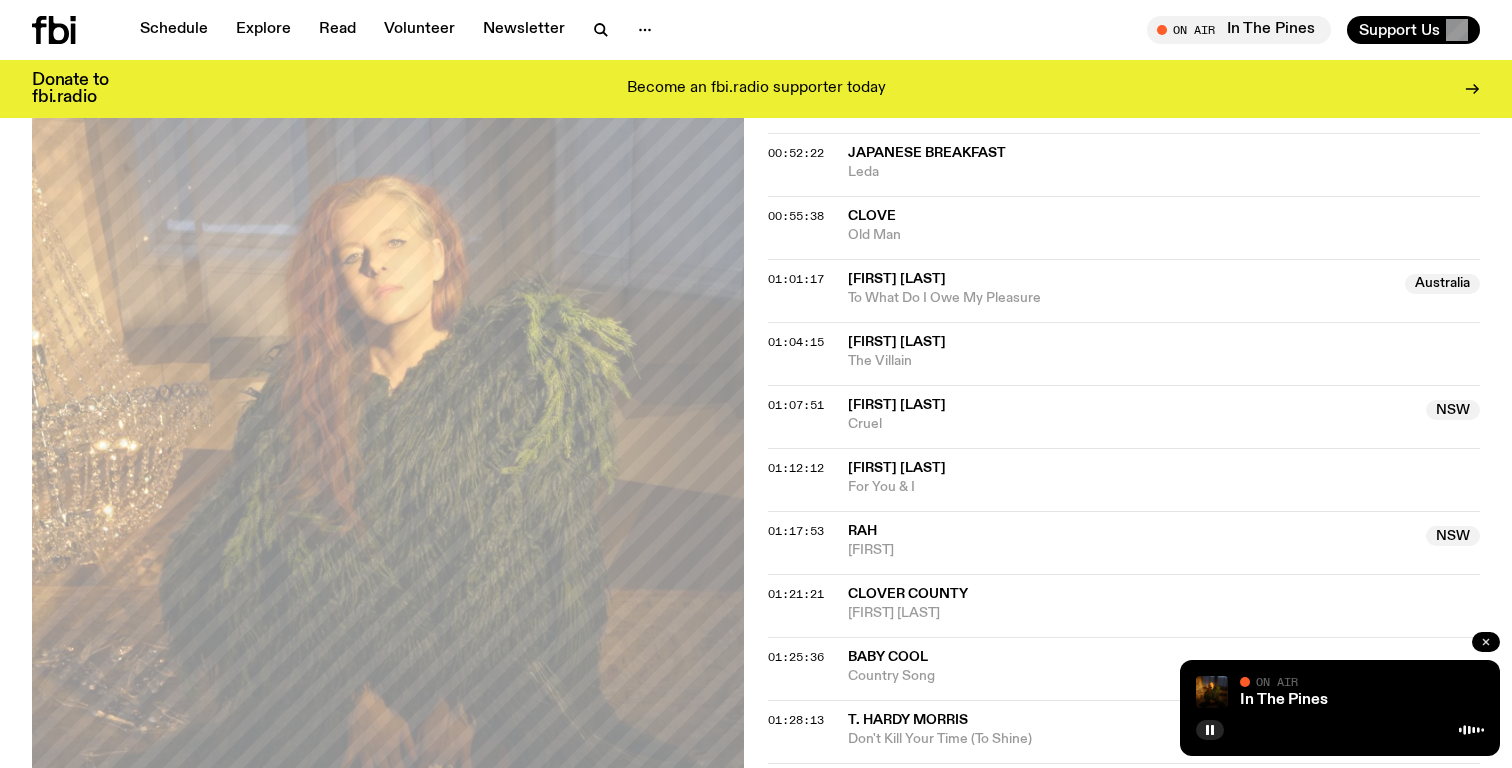 click at bounding box center (1486, 642) 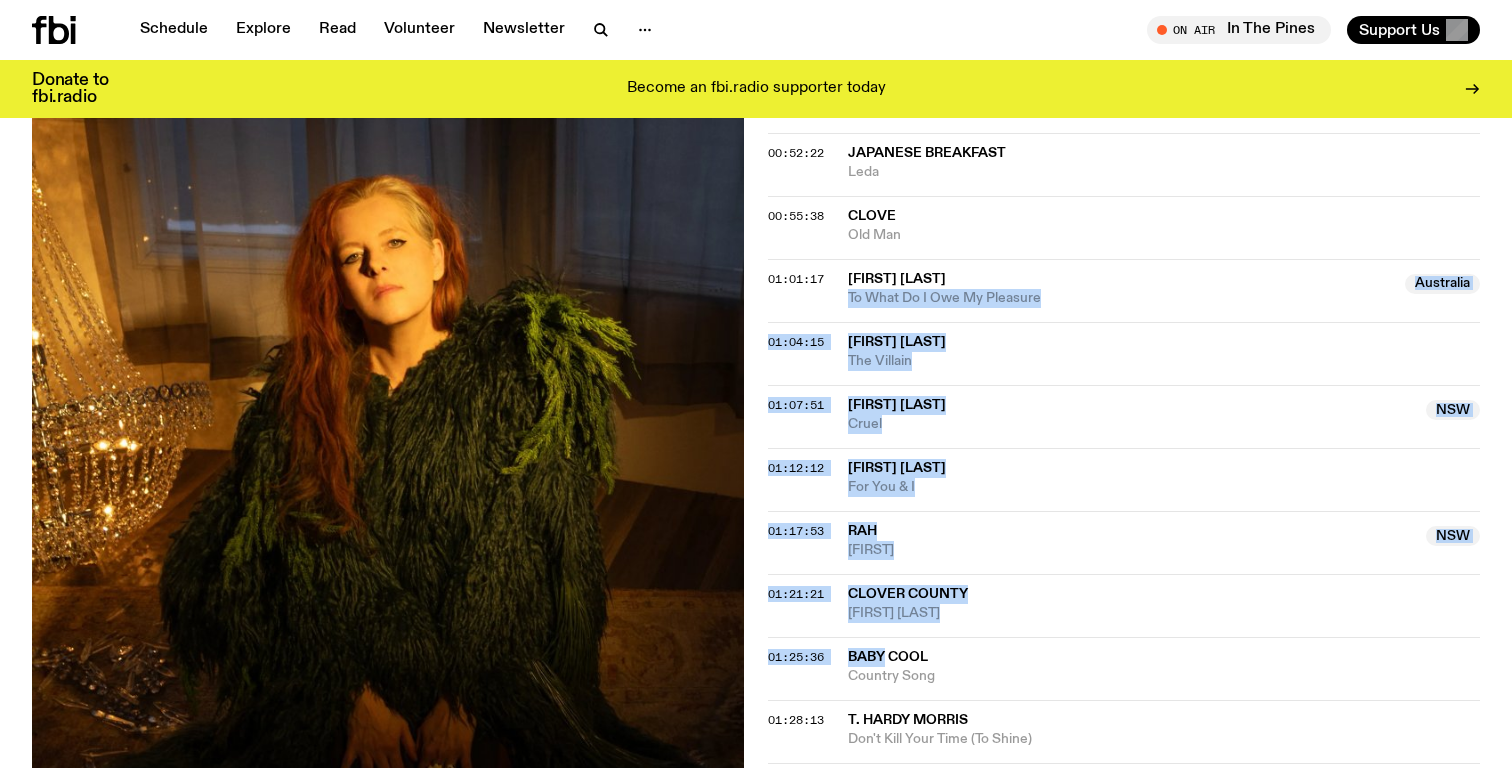 drag, startPoint x: 850, startPoint y: 253, endPoint x: 885, endPoint y: 610, distance: 358.71158 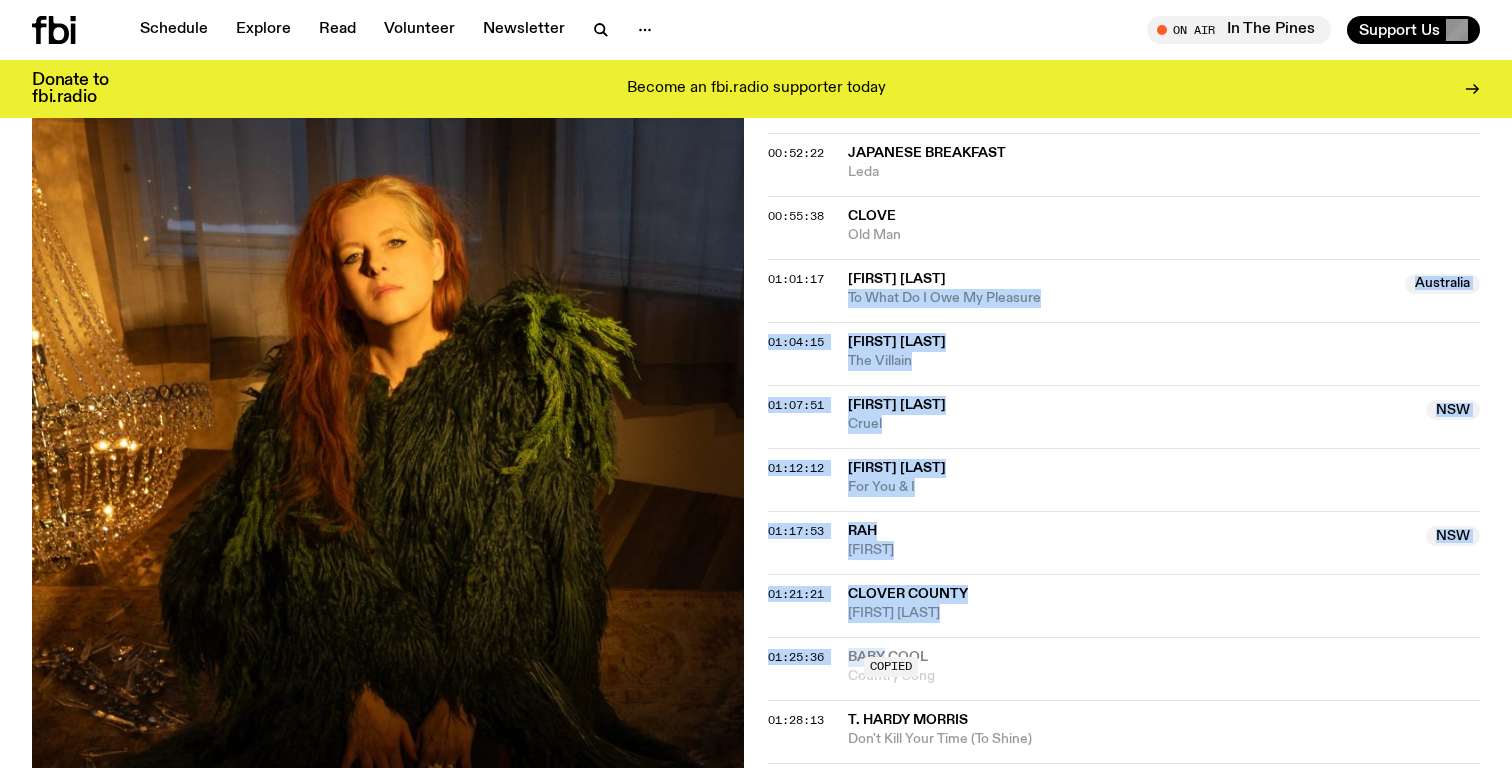 click on "01:17:53 Rah  NSW  Keelin'  NSW" 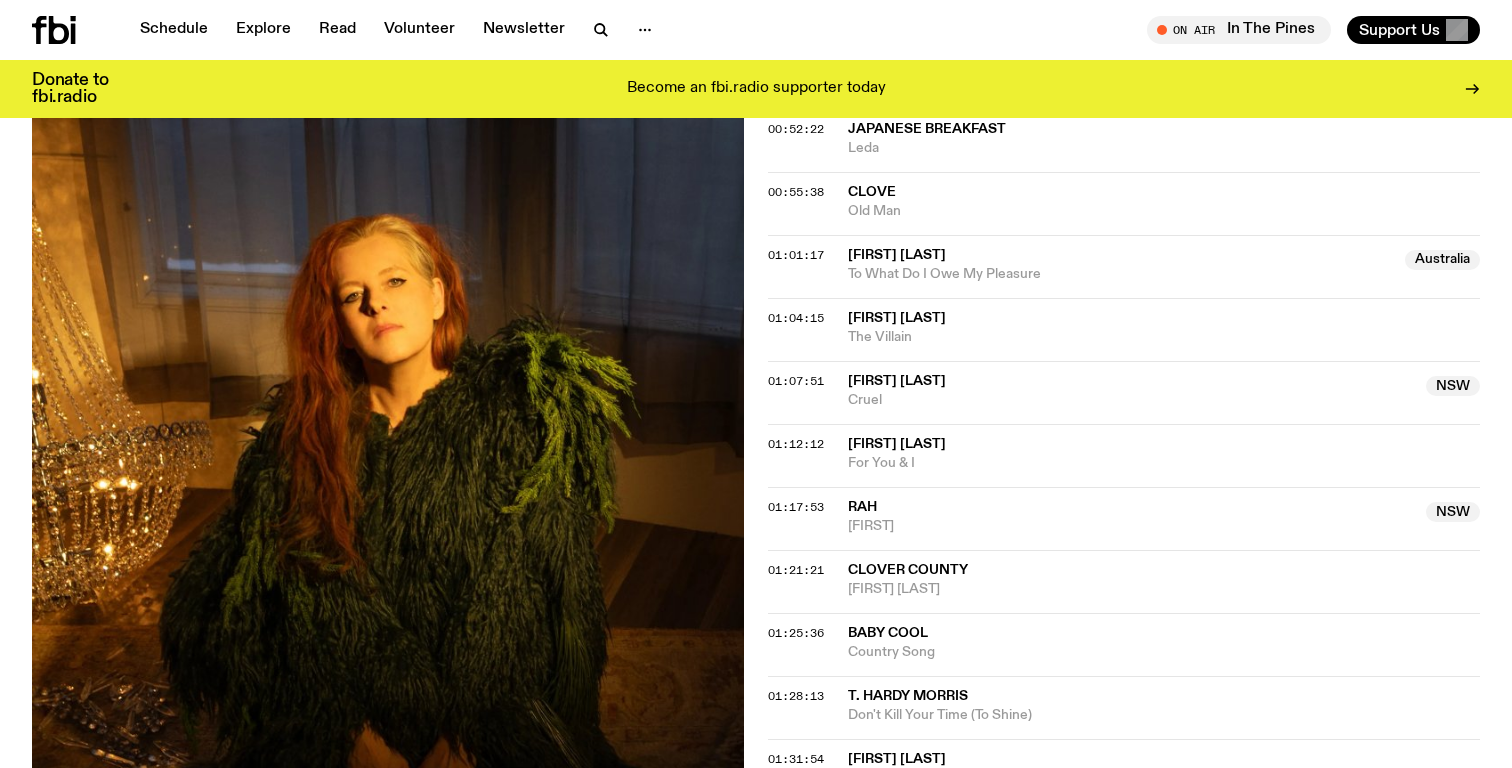scroll, scrollTop: 1562, scrollLeft: 0, axis: vertical 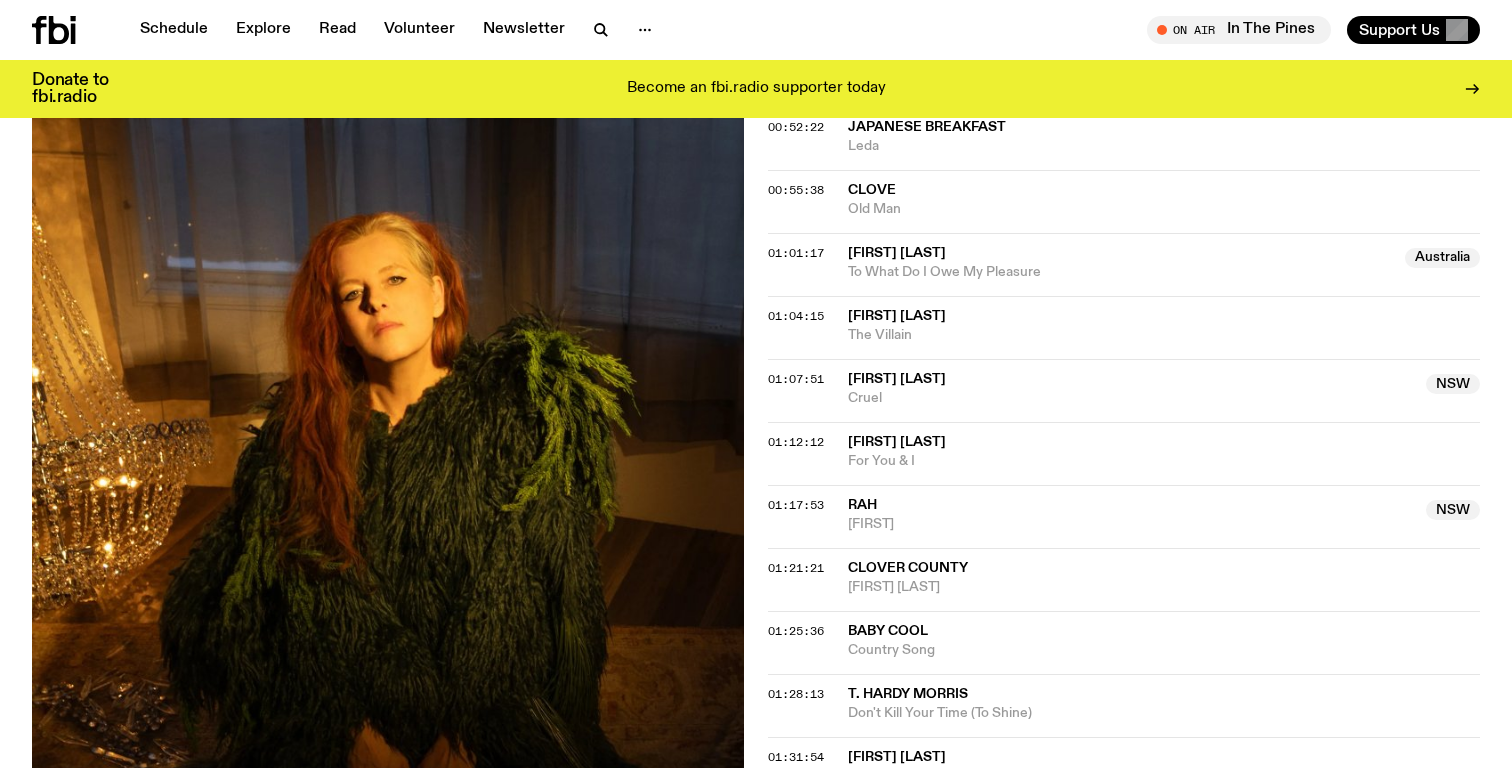 click on "clove" 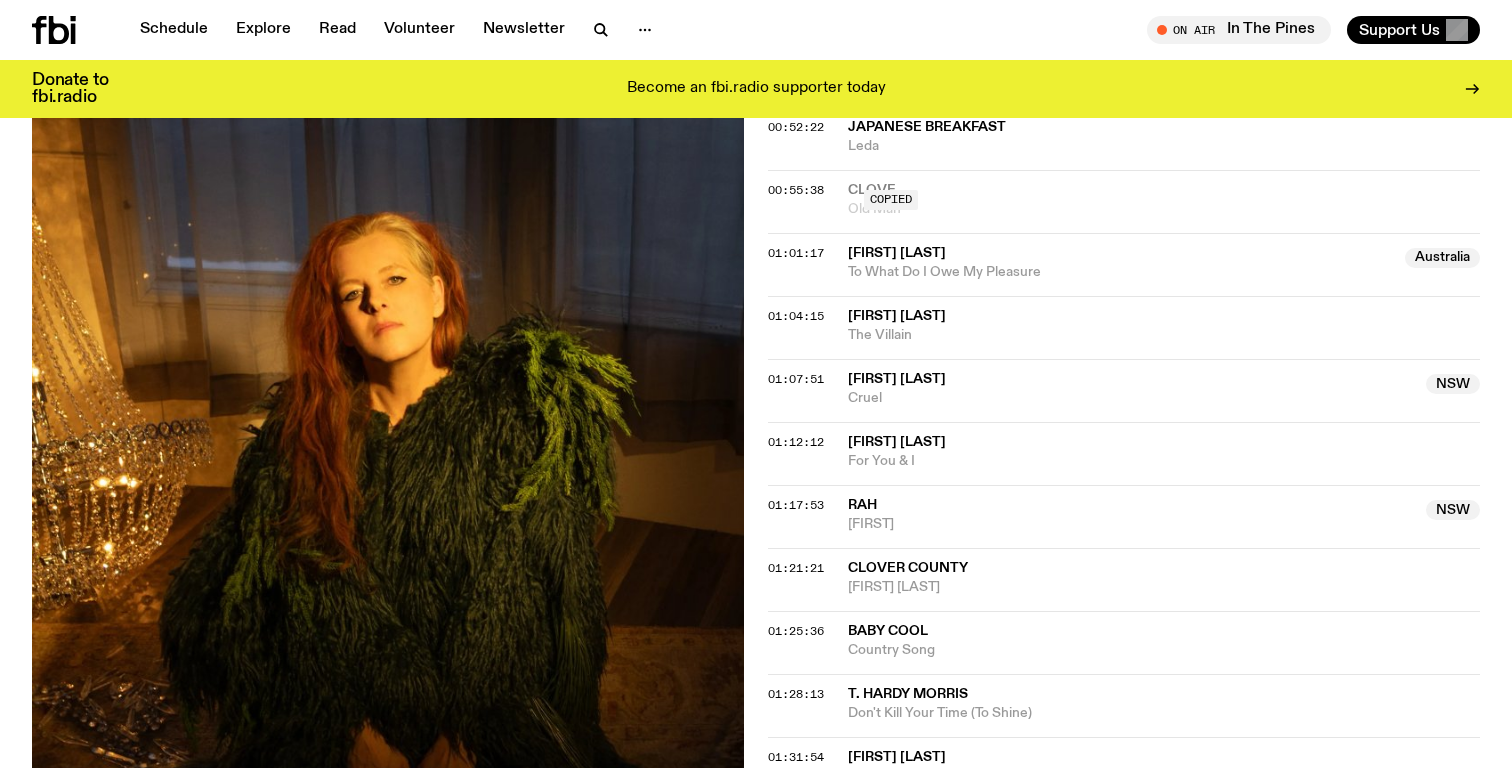 click on "00:55:38" at bounding box center [796, 190] 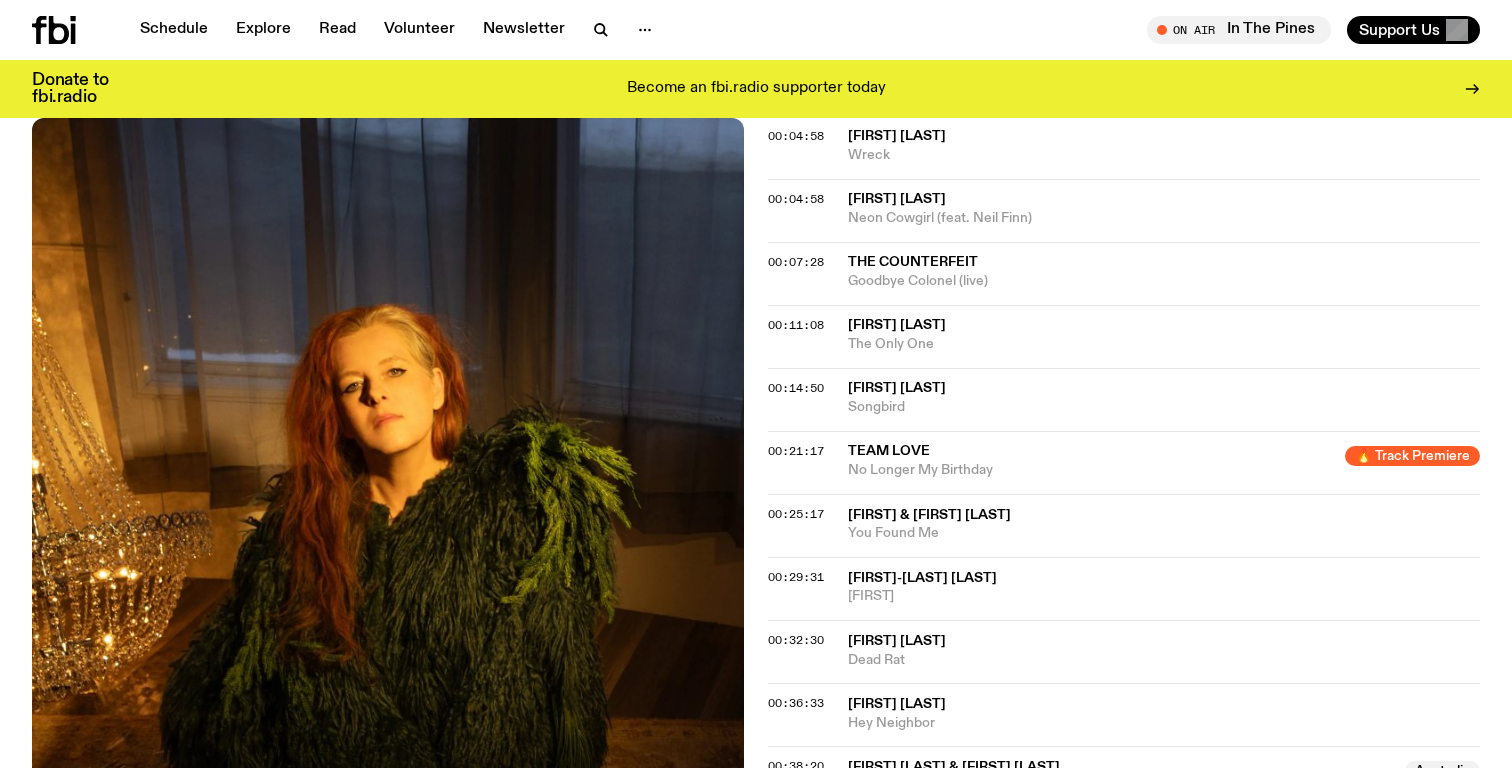 scroll, scrollTop: 303, scrollLeft: 0, axis: vertical 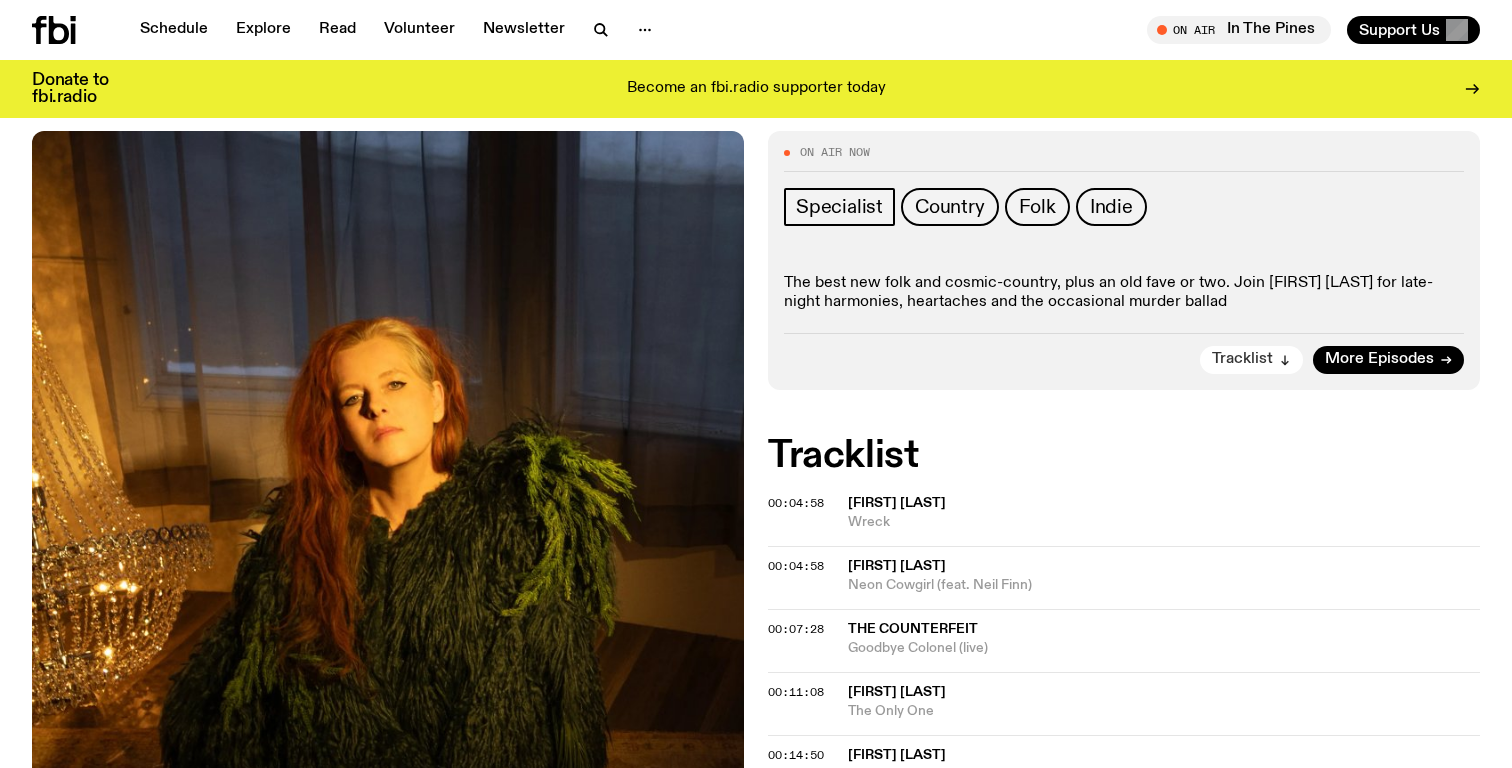 click on "Tracklist" 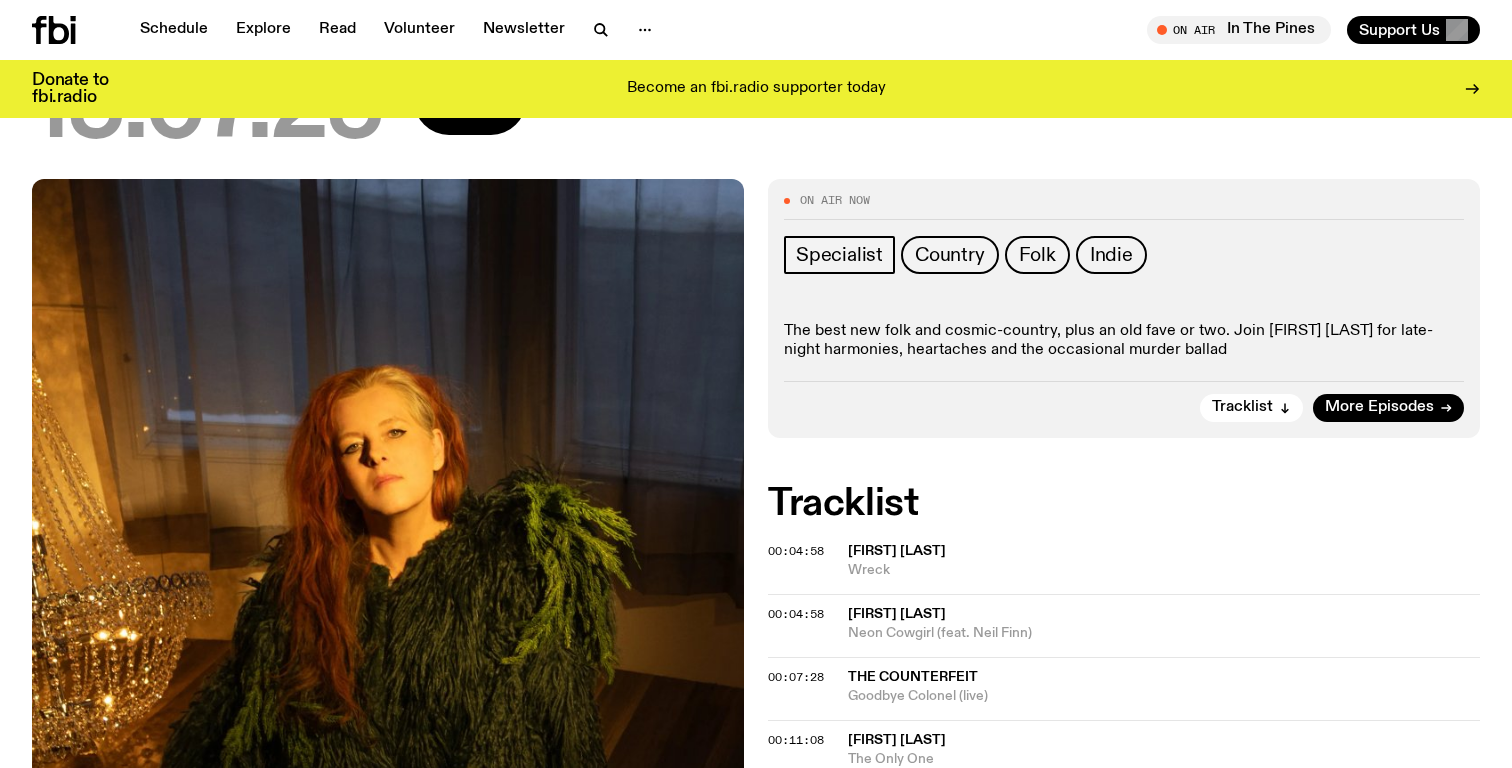 scroll, scrollTop: 189, scrollLeft: 0, axis: vertical 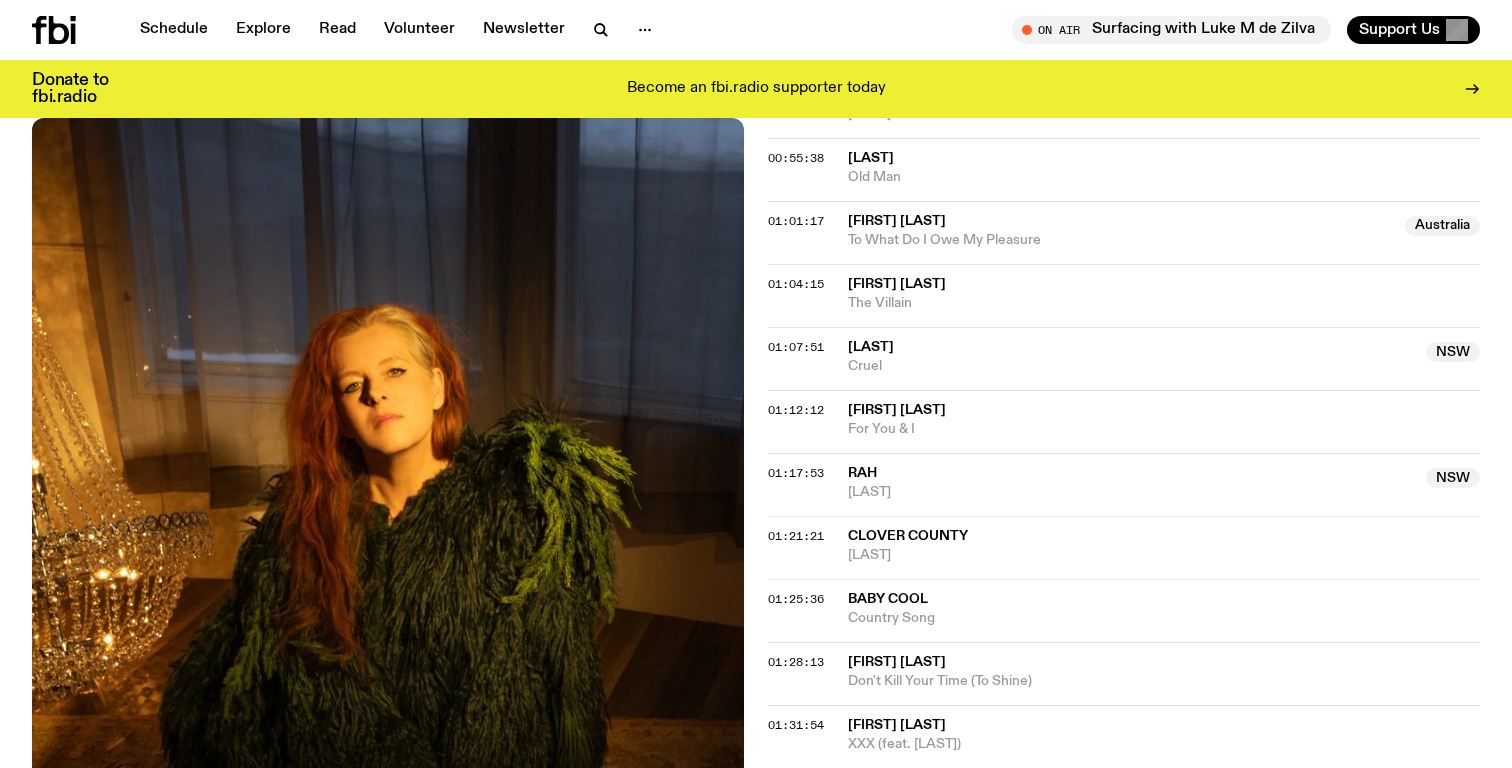 click on "Aired on  15.07.25 , 9:00pm Specialist Country Folk Indie The best new folk and cosmic-country, plus an old fave or two. Join Johanna Roberts for late-night harmonies, heartaches and the occasional murder ballad Tracklist More Episodes Tracklist 00:04:58 Neko Case Wreck 00:04:58 Tami Neilson Neon Cowgirl (feat. Neil Finn) 00:07:28 The Counterfeit Goodbye Colonel (live) 00:11:08 Will Worden The Only One 00:14:50 Waylon Jennings Songbird 00:21:17 Team Love 🔥 Track Premiere No Longer My Birthday 🔥 Track Premiere 00:25:17 Waxahatchee & Kevin Morby You Found Me 00:29:31 Katie Gregson-MacLeod James 00:32:30 Hand Habits Dead Rat 00:36:33 Lola Kirke Hey Neighbor 00:38:20 Elly McK & The Unbelievers  Australia  Don't Stay Away  Australia  00:40:29 The Wildmans Luxury Liner 00:44:25 Michael Hurley Fava 00:47:39 Big Thief All Night All Day 00:52:22 Japanese Breakfast Leda 00:55:38 clove Old Man 01:01:17 Ruby Gill  Australia  To What Do I Owe My Pleasure  Australia  01:04:15 Mal Blum The Villain 01:07:51  NSW  Cruel" at bounding box center (756, 2) 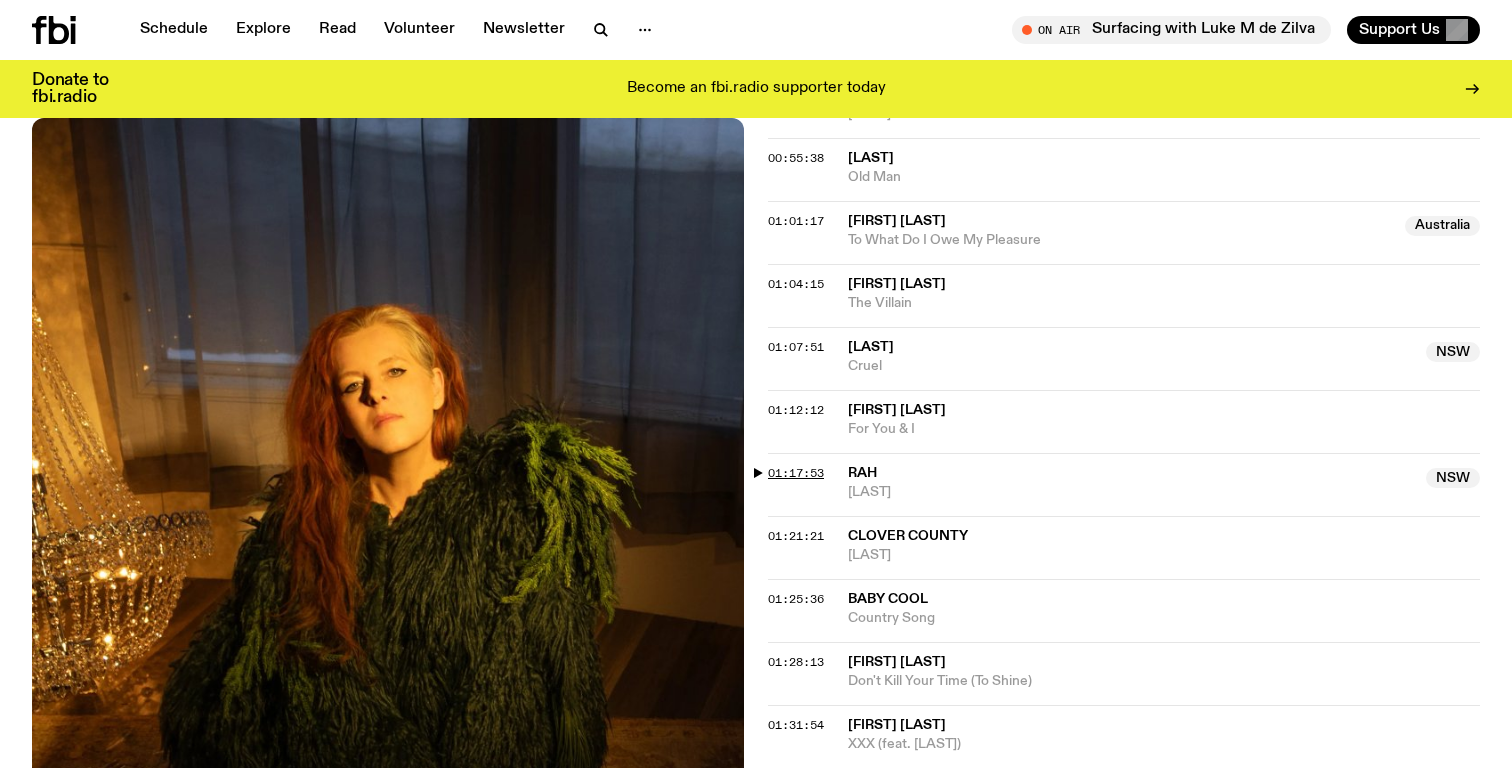 click on "01:17:53" at bounding box center [796, 473] 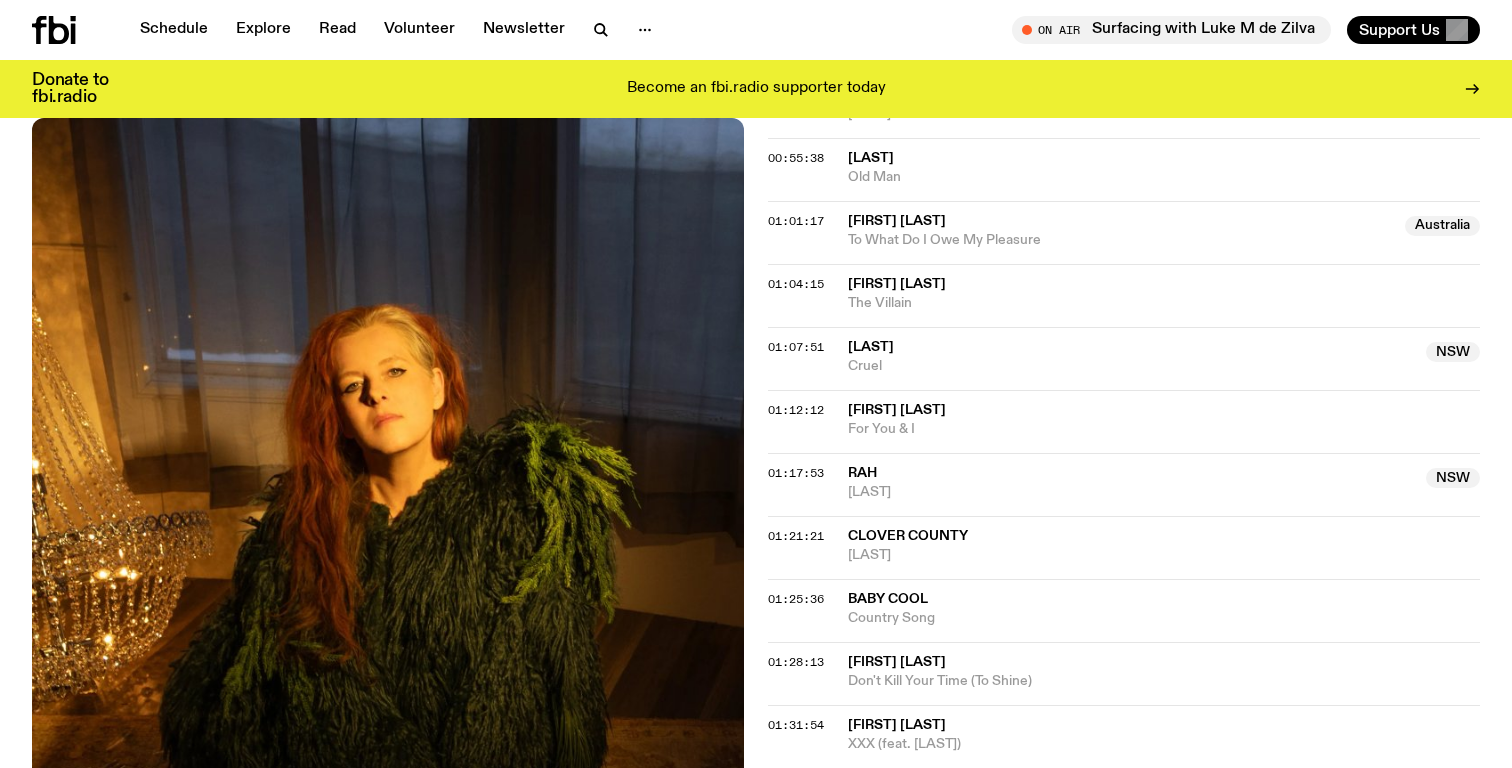 scroll, scrollTop: 1739, scrollLeft: 0, axis: vertical 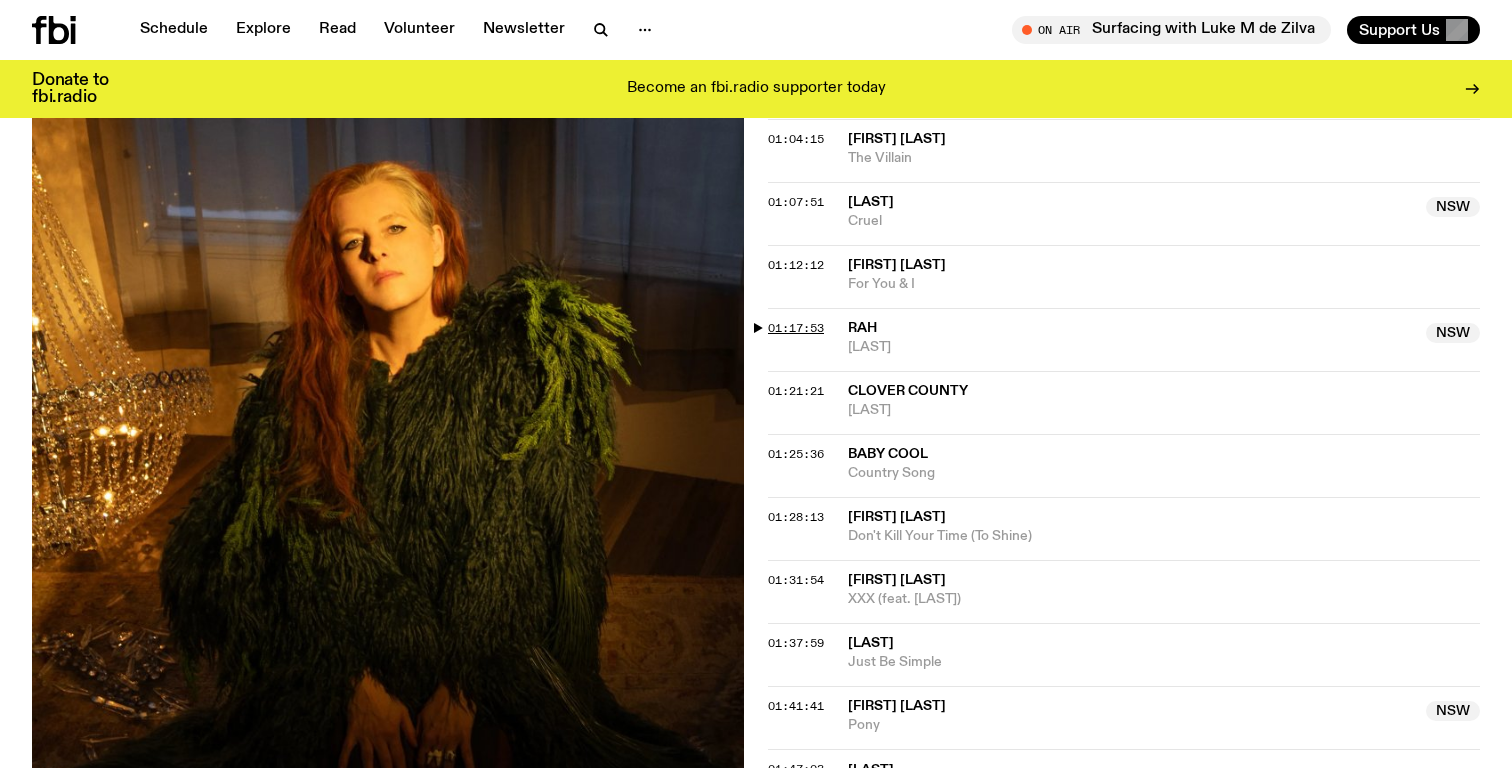 click on "01:17:53" at bounding box center [796, 328] 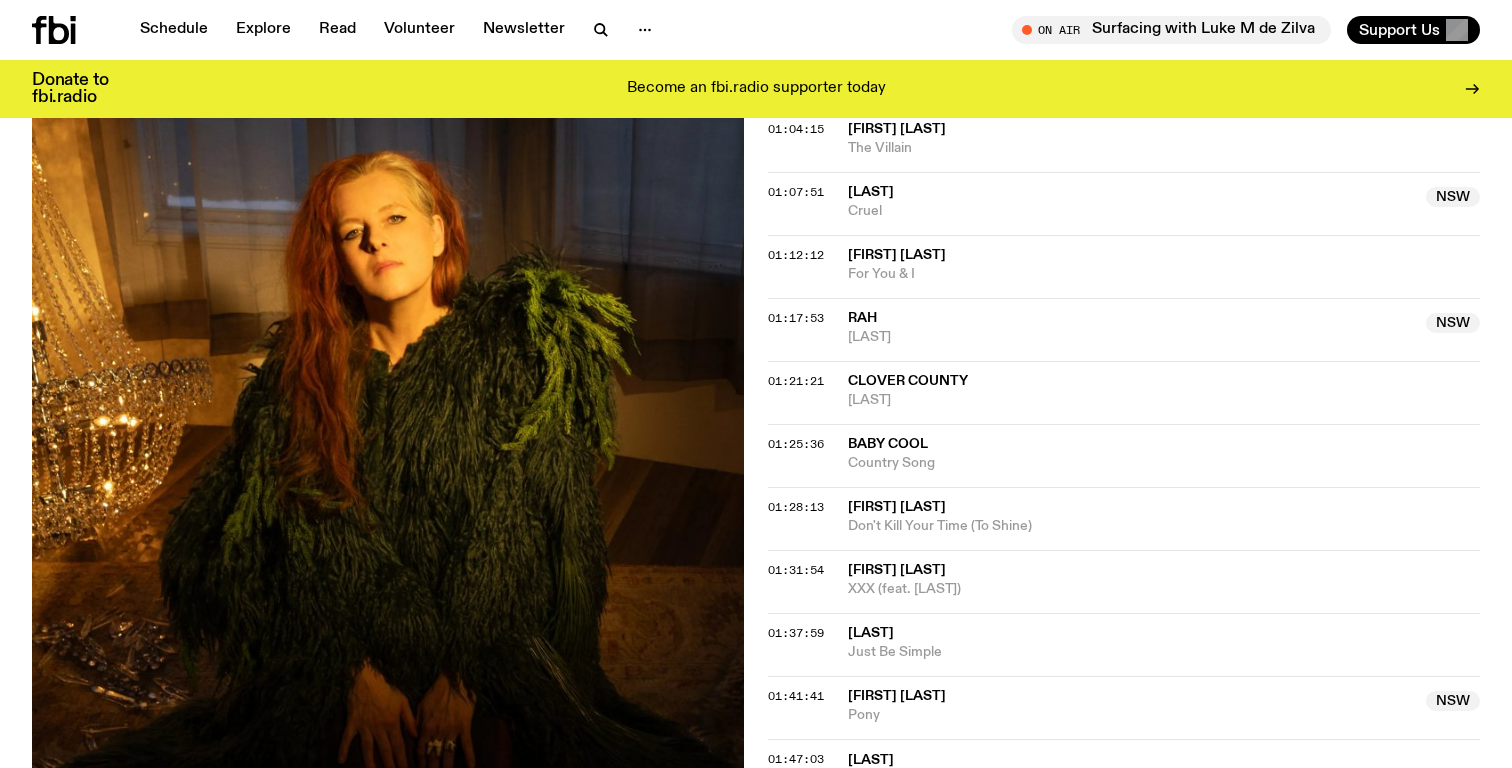 click on "Aired on 15.07.25 , 9:00pm Specialist Country Folk Indie The best new folk and cosmic-country, plus an old fave or two. Join [PERSON] for late-night harmonies, heartaches and the occasional murder ballad Tracklist More Episodes Tracklist 00:04:58 [PERSON] Wreck 00:04:58 [PERSON] Neon Cowgirl (feat. [PERSON]) 00:07:28 The Counterfeit Goodbye Colonel (live) 00:11:08 [PERSON] The Only One 00:14:50 [PERSON] Songbird 00:21:17 Team Love 🔥 Track Premiere No Longer My Birthday 🔥 Track Premiere 00:25:17 [PERSON] & [PERSON] You Found Me 00:29:31 [PERSON] James 00:32:30 [PERSON] Dead Rat 00:36:33 [PERSON] Hey Neighbor 00:38:20 [PERSON] & The Unbelievers Australia Don't Stay Away Australia 00:40:29 The Wildmans Luxury Liner 00:44:25 [PERSON] Fava 00:47:39 Big Thief All Night All Day 00:52:22 [PERSON] Leda 00:55:38 clove Old Man 01:01:17 [PERSON] Australia To What Do I Owe My Pleasure Australia 01:04:15 [PERSON] The Villain 01:07:51 NSW Cruel" at bounding box center (756, -153) 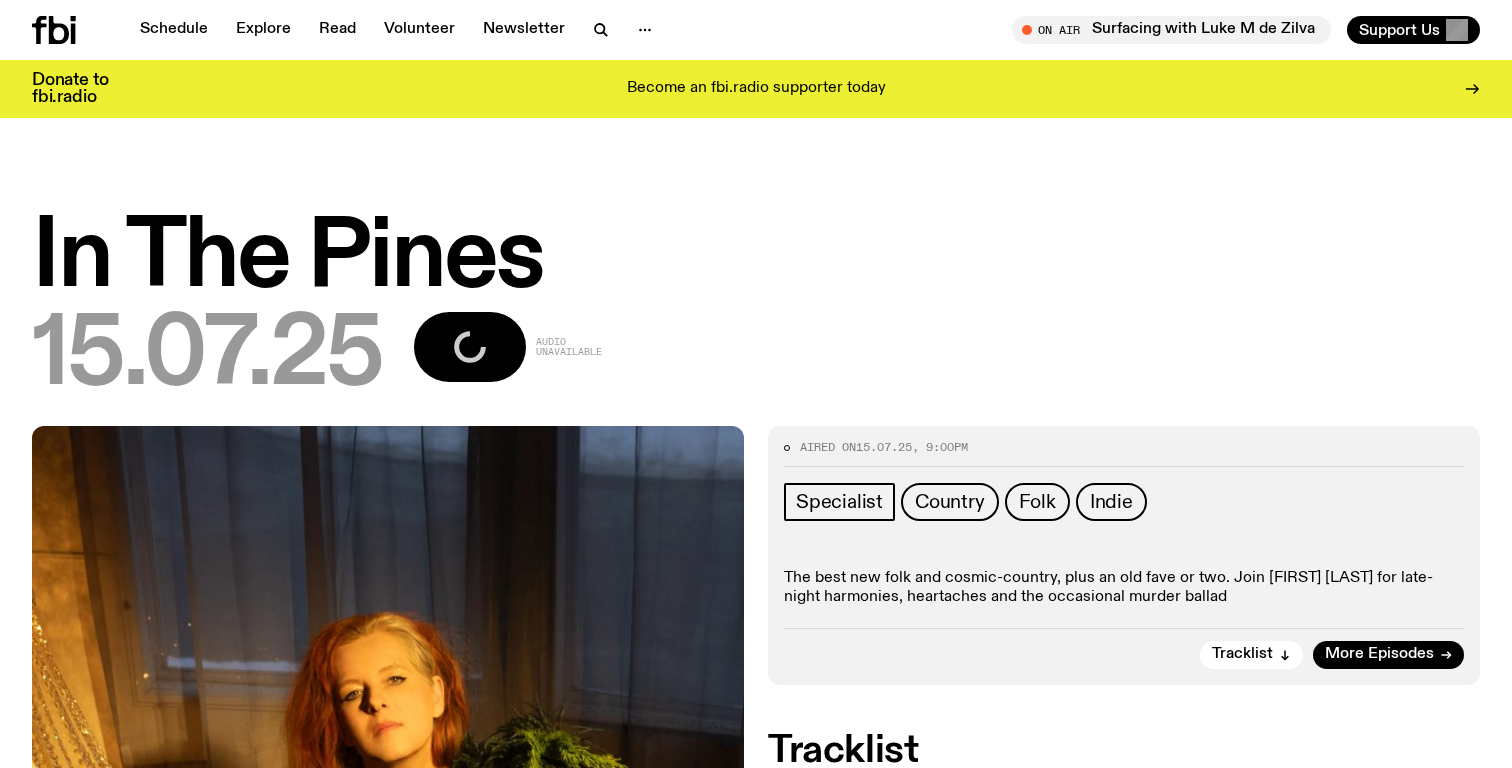 scroll, scrollTop: 0, scrollLeft: 0, axis: both 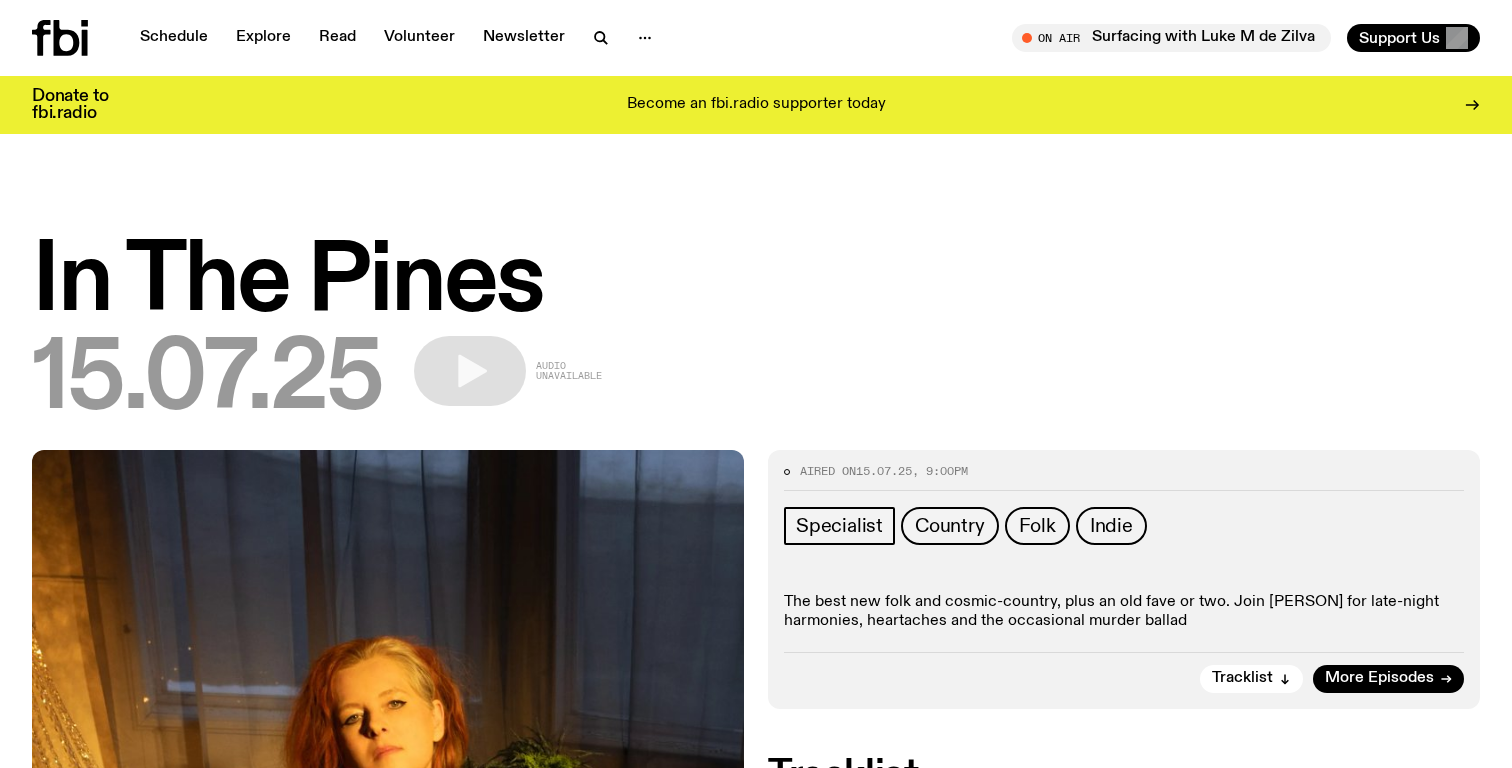 click 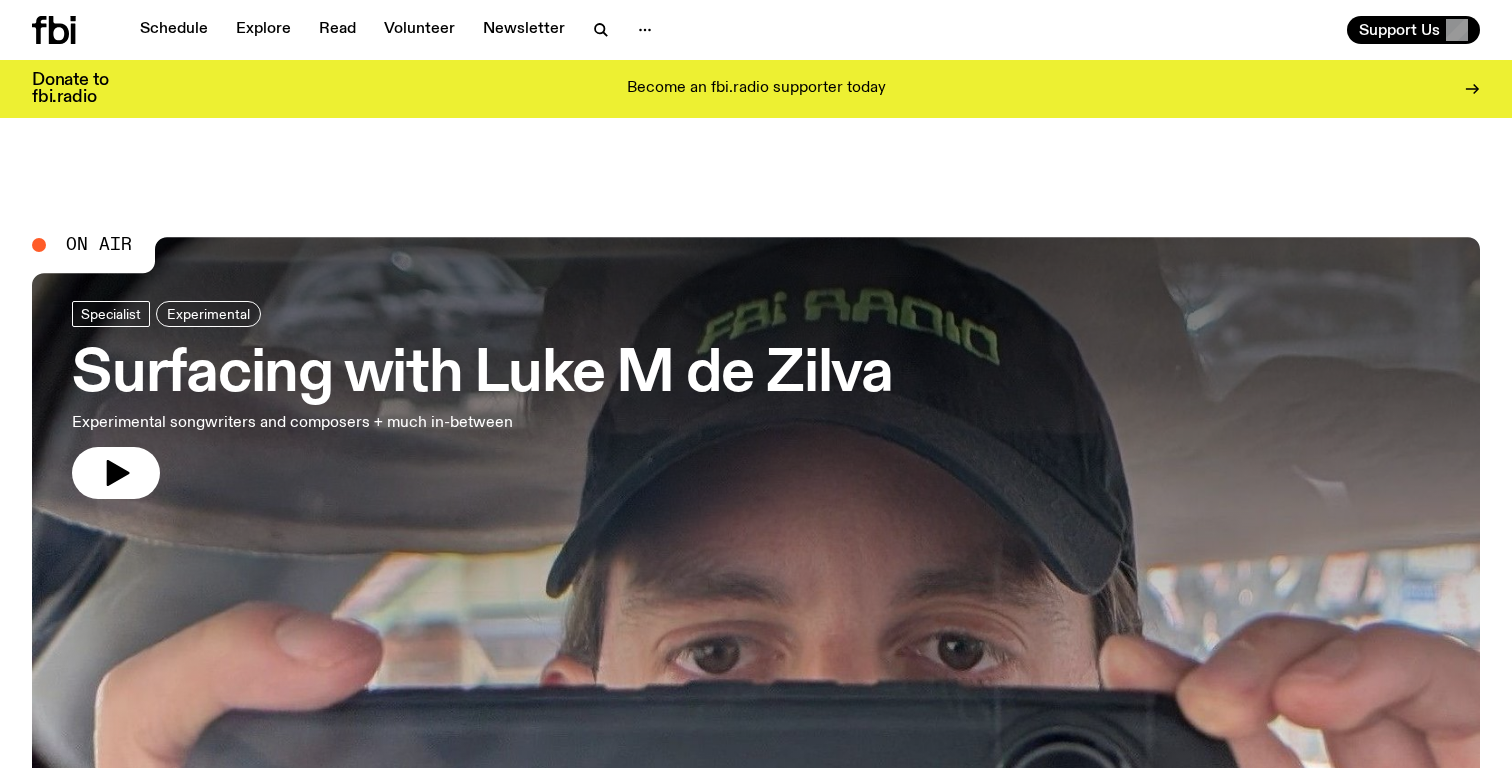 scroll, scrollTop: 1119, scrollLeft: 0, axis: vertical 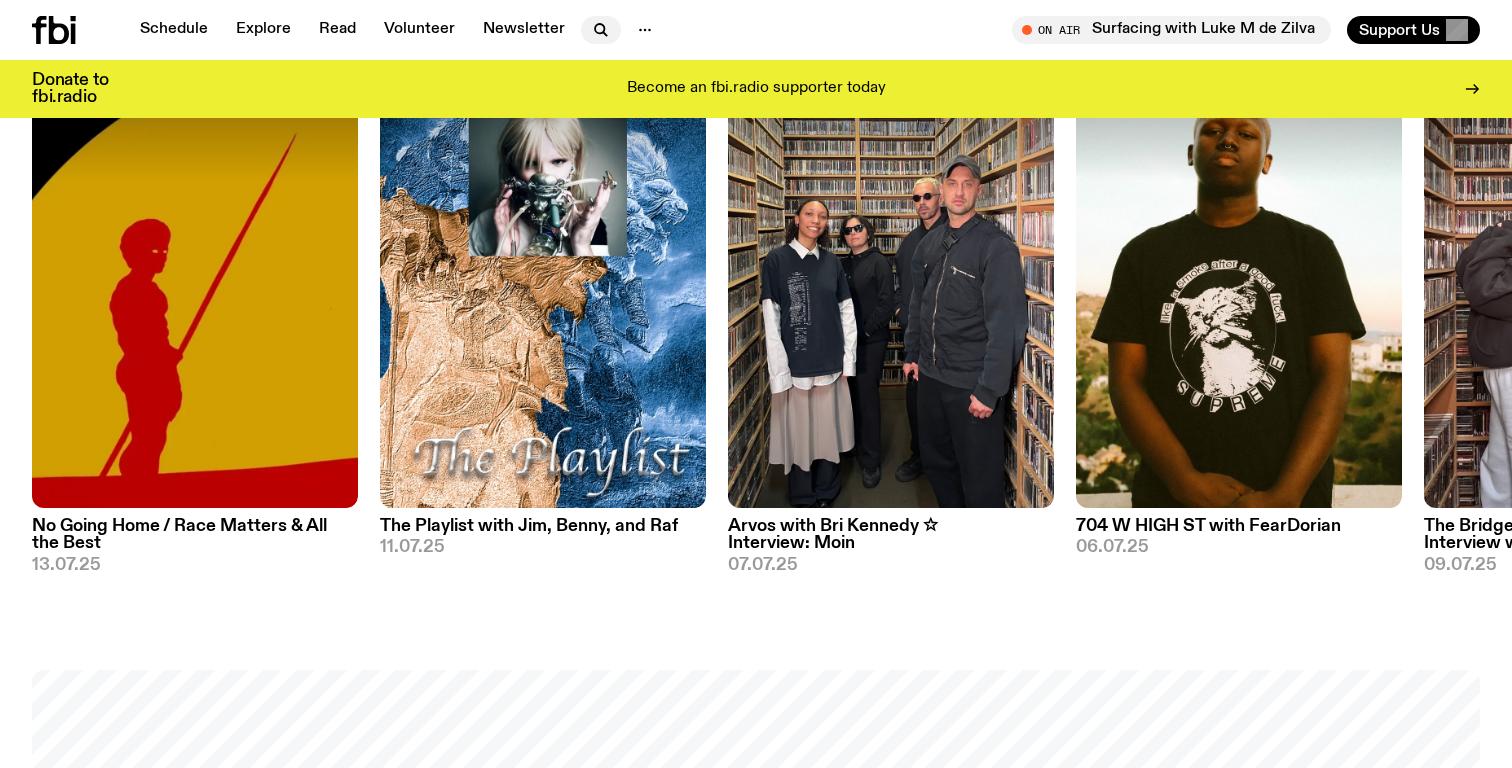 click 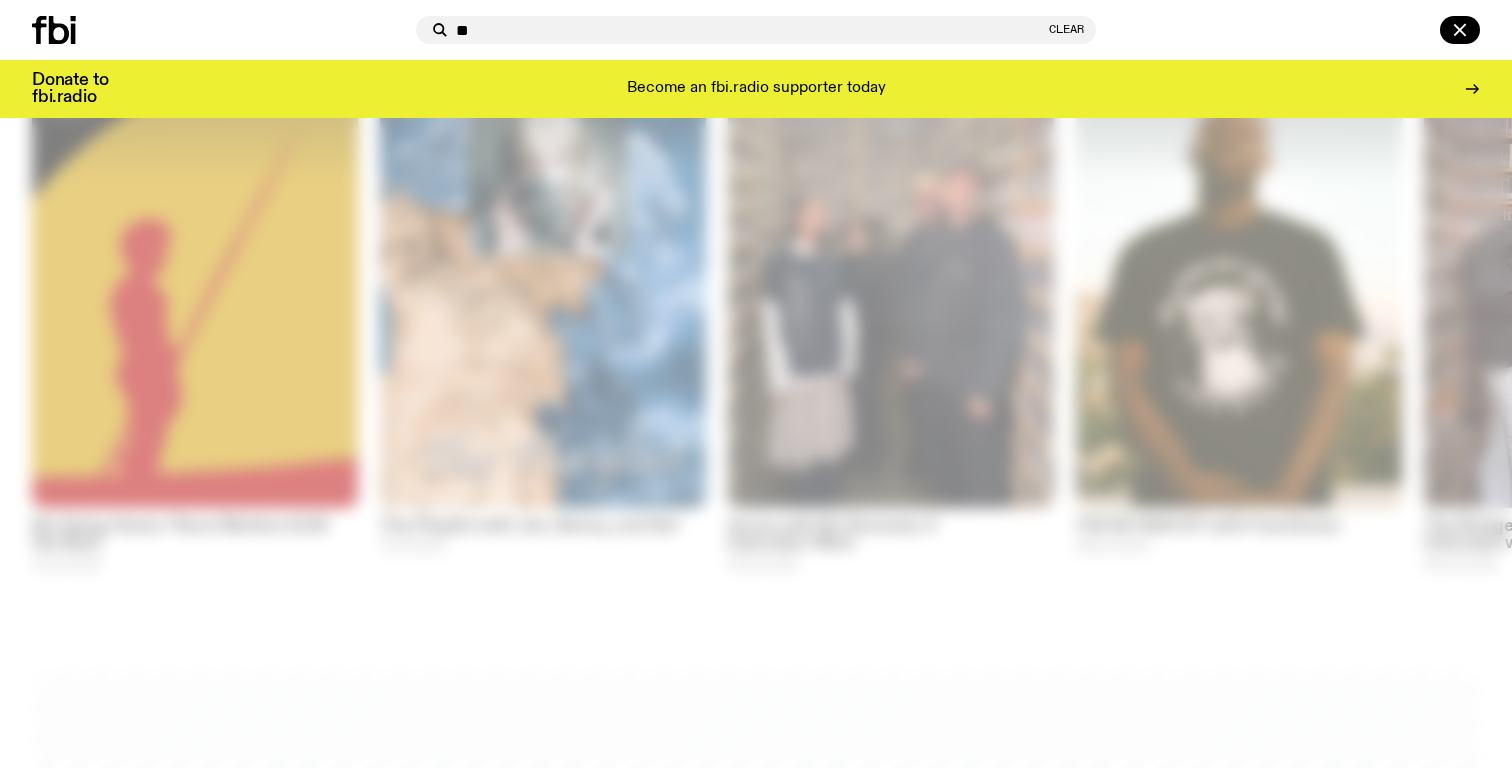 type on "*" 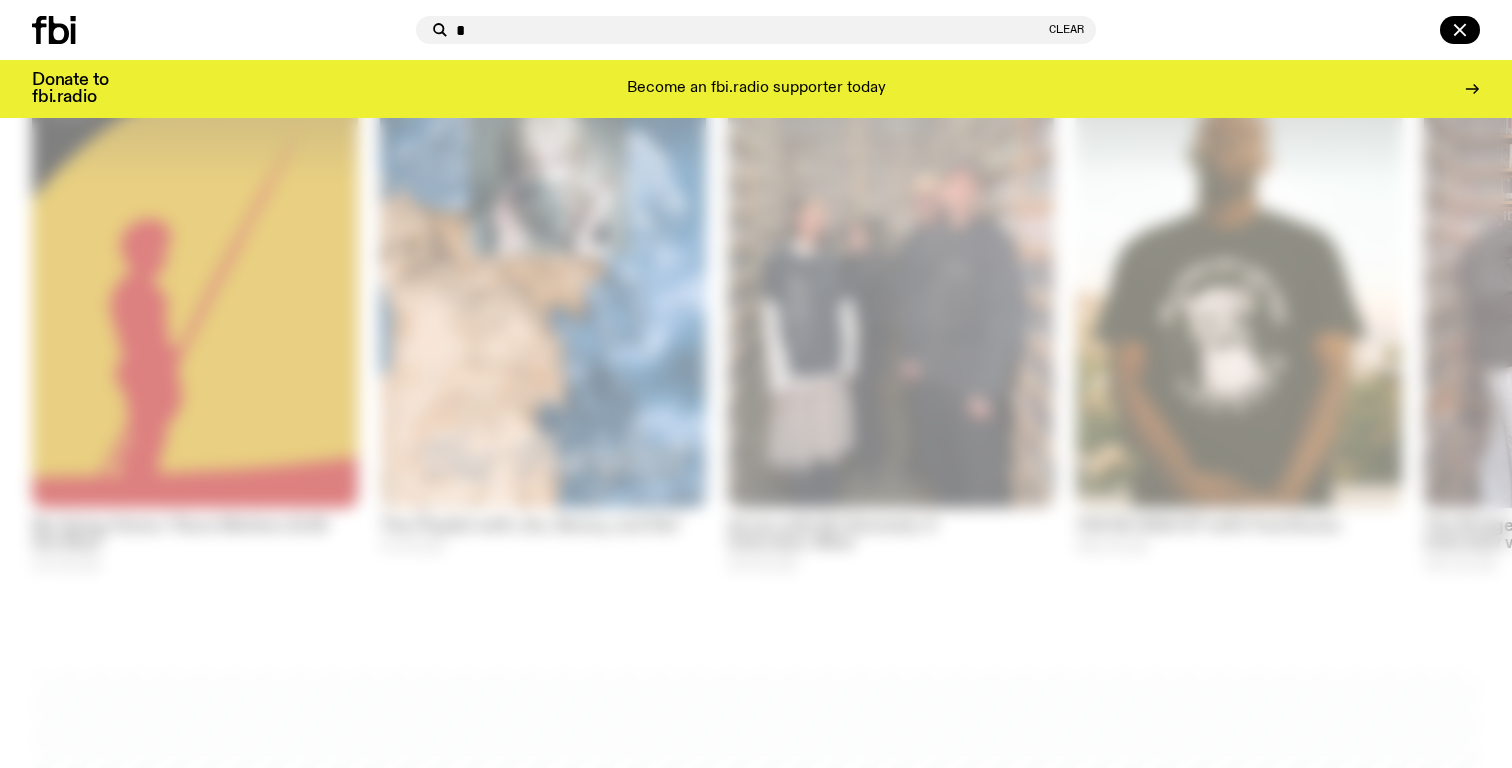 type 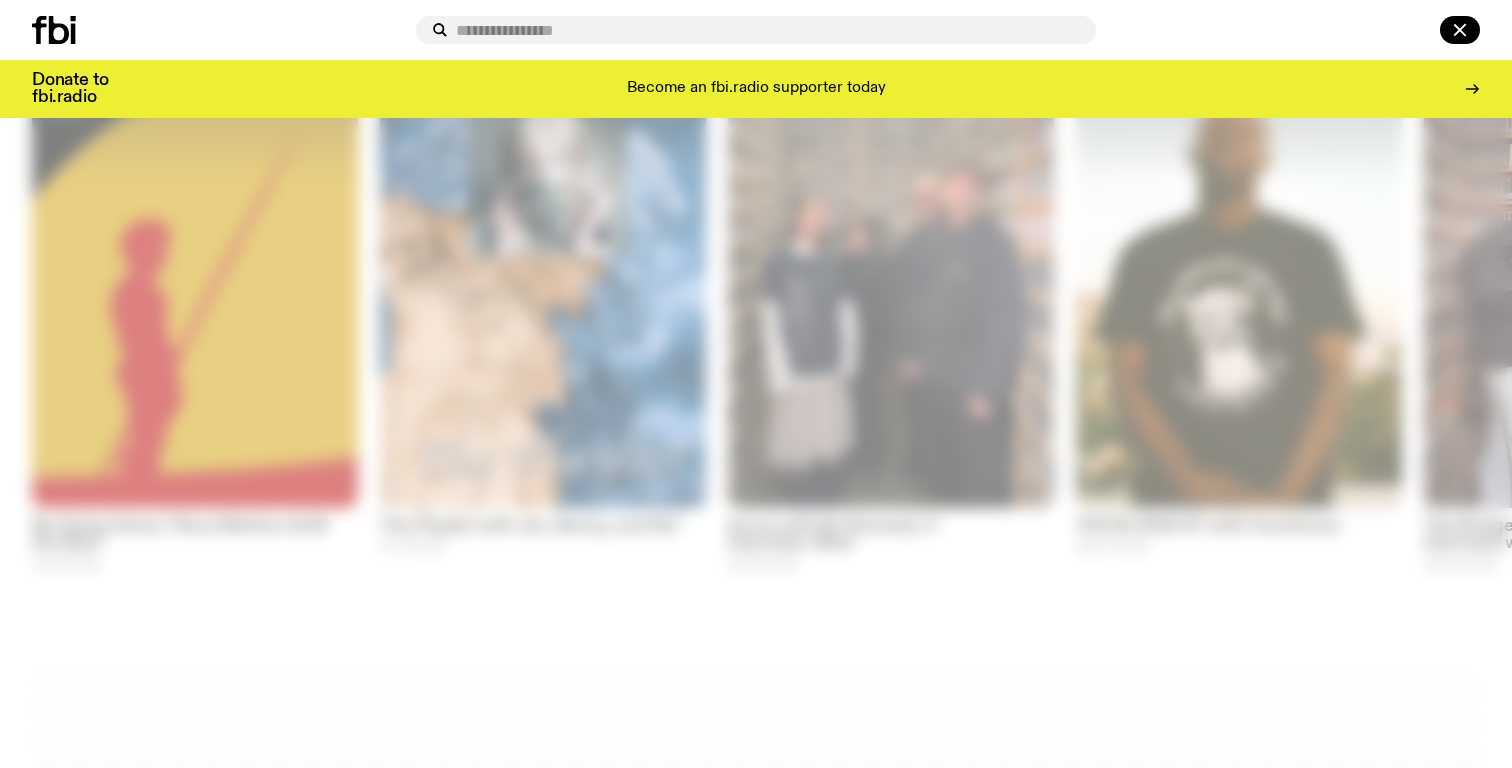 click at bounding box center [756, 384] 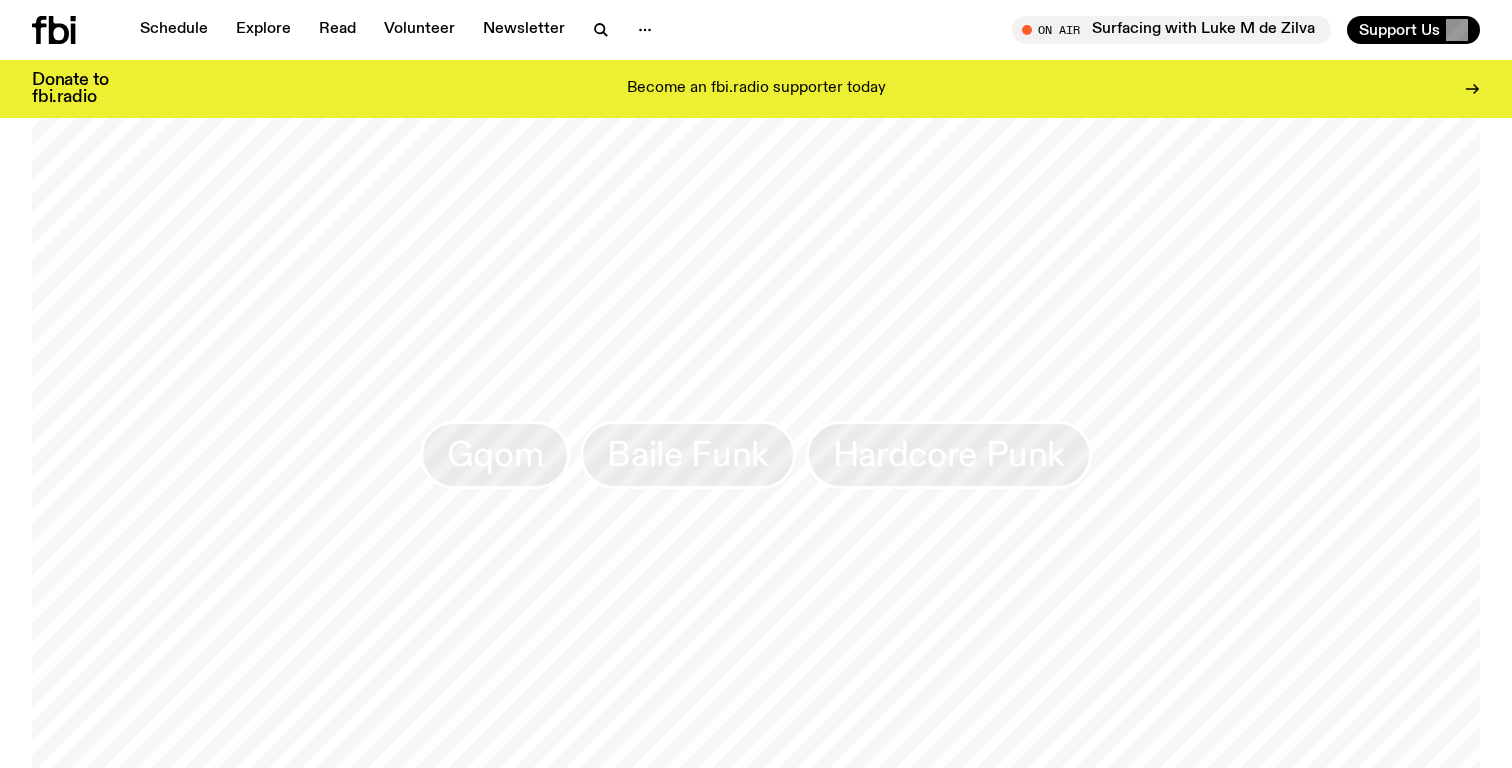 scroll, scrollTop: 1755, scrollLeft: 0, axis: vertical 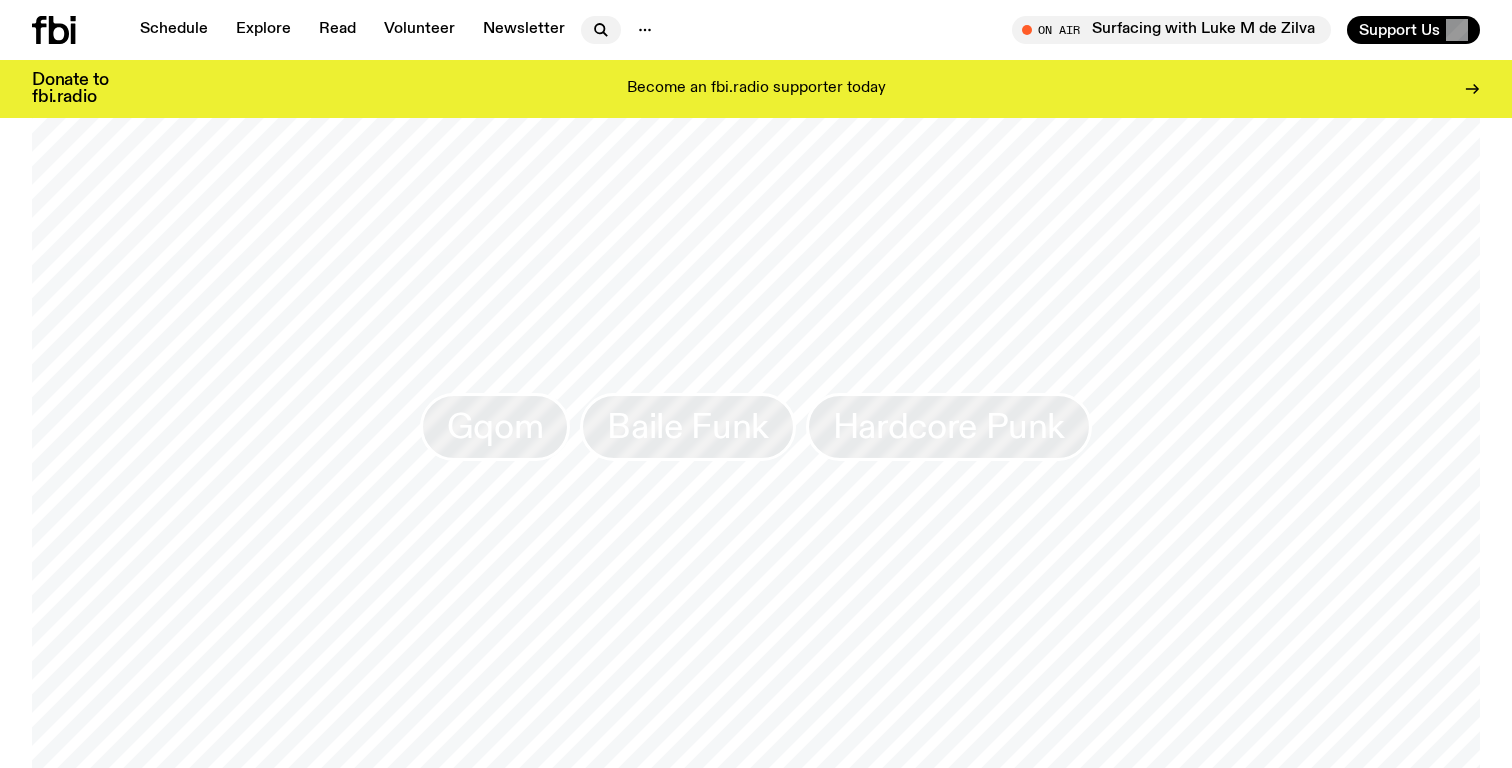 click 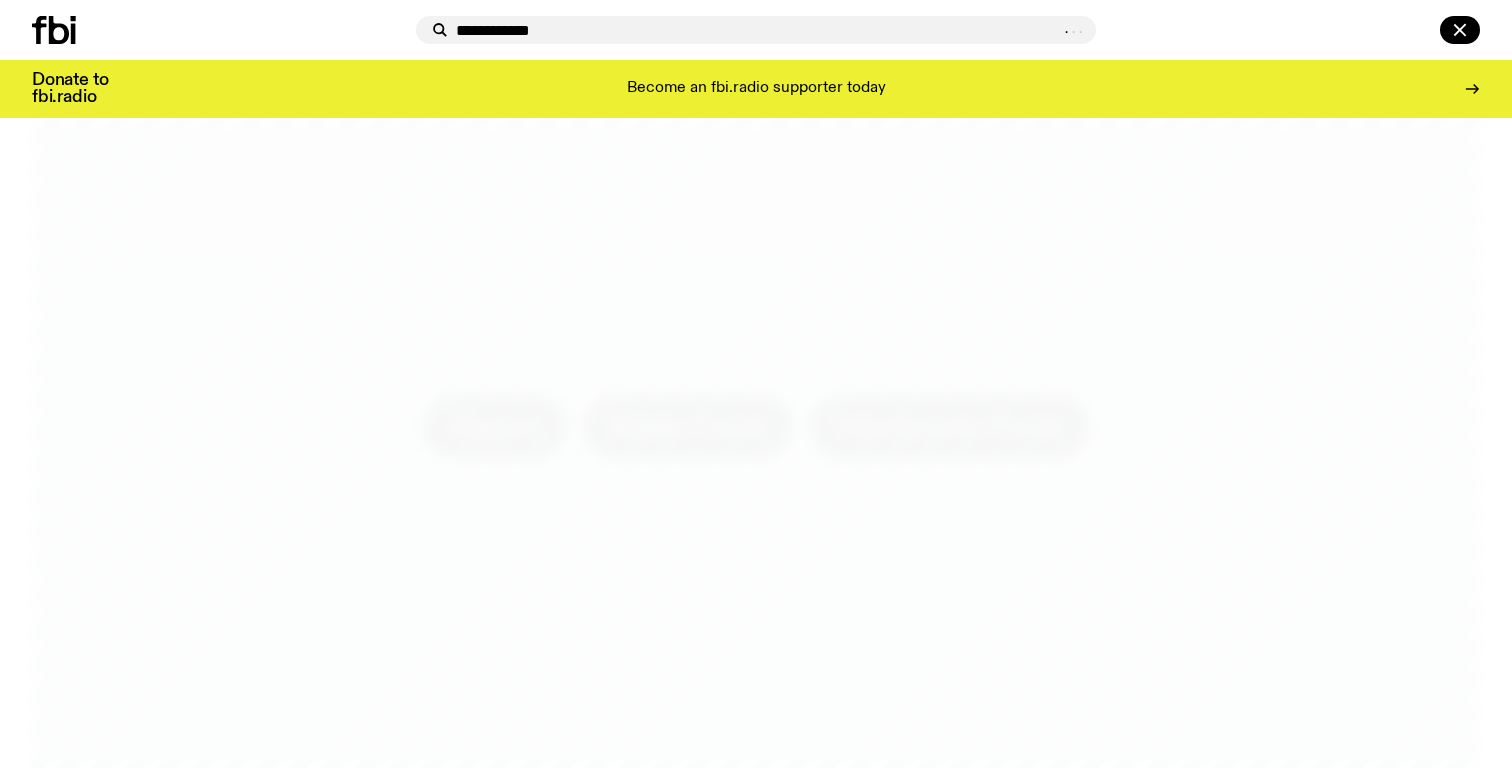 type on "**********" 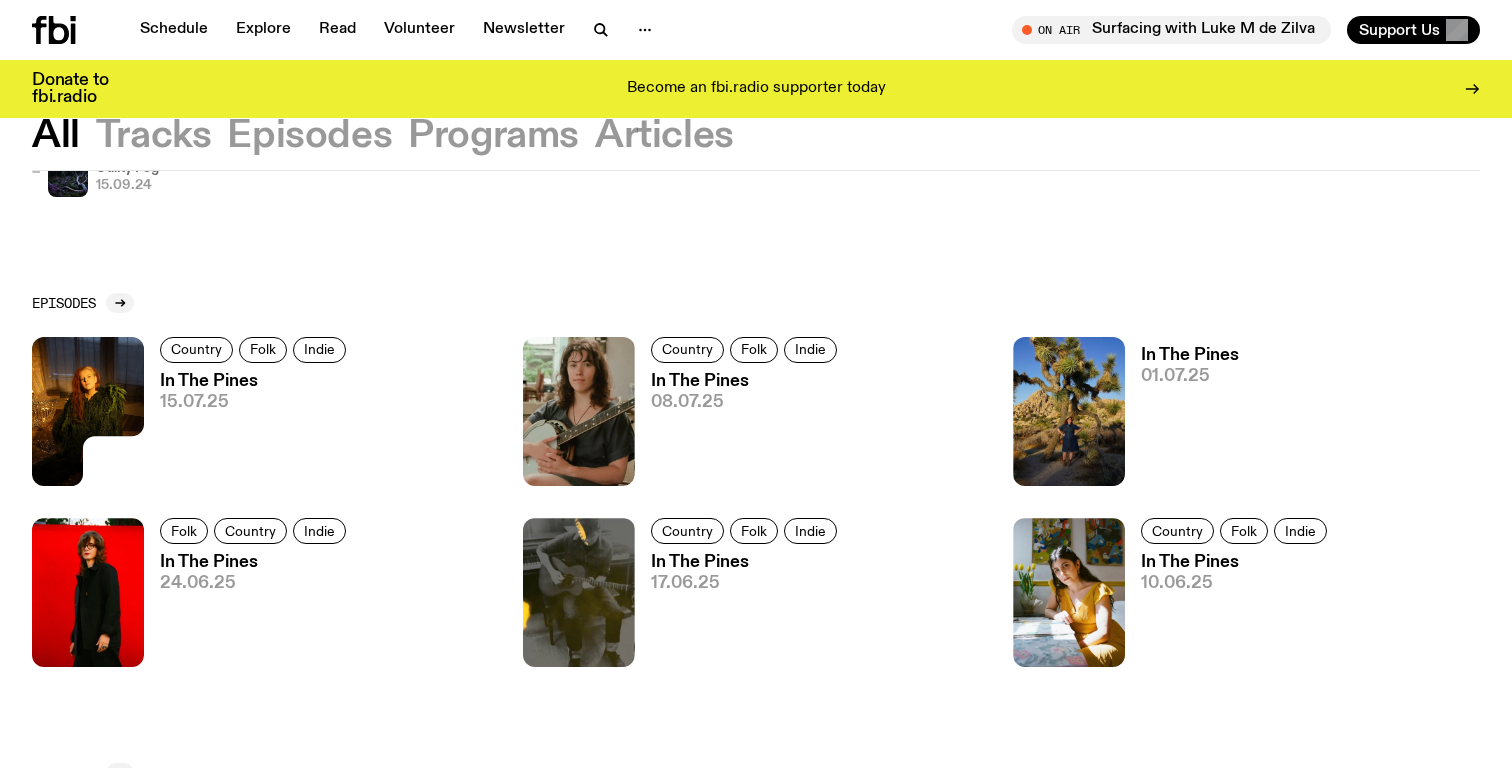 scroll, scrollTop: 274, scrollLeft: 0, axis: vertical 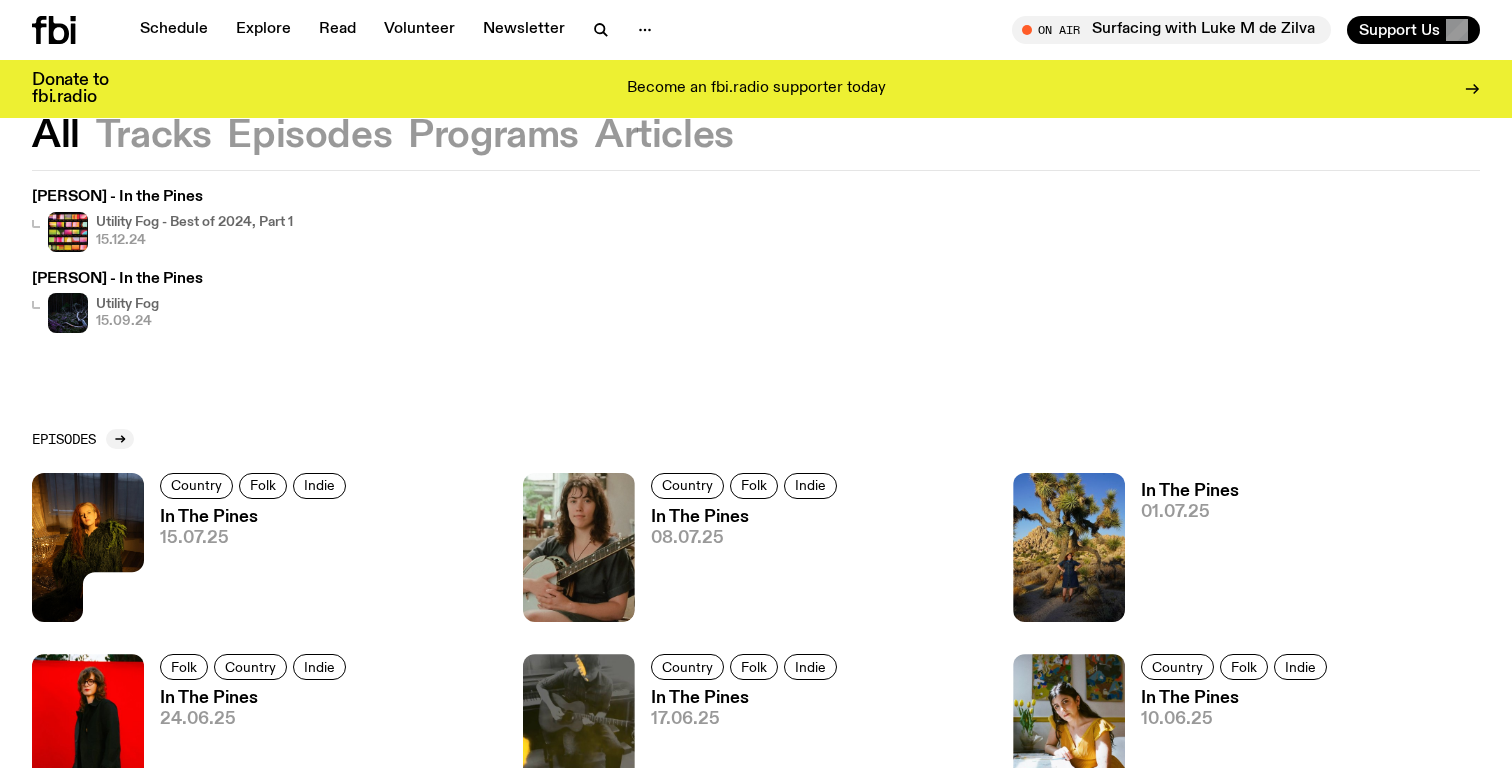 click on "In The Pines" at bounding box center [256, 517] 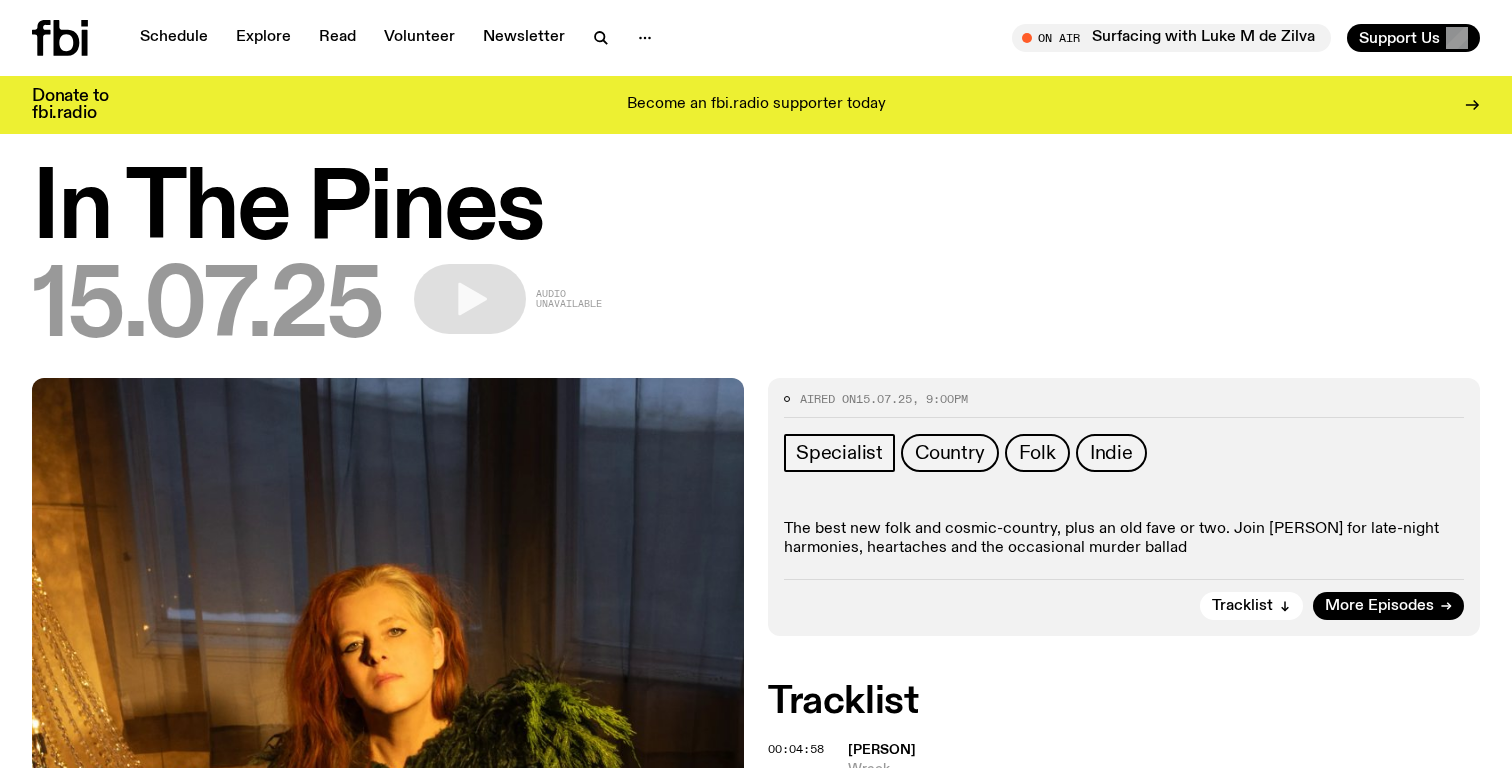 scroll, scrollTop: 0, scrollLeft: 0, axis: both 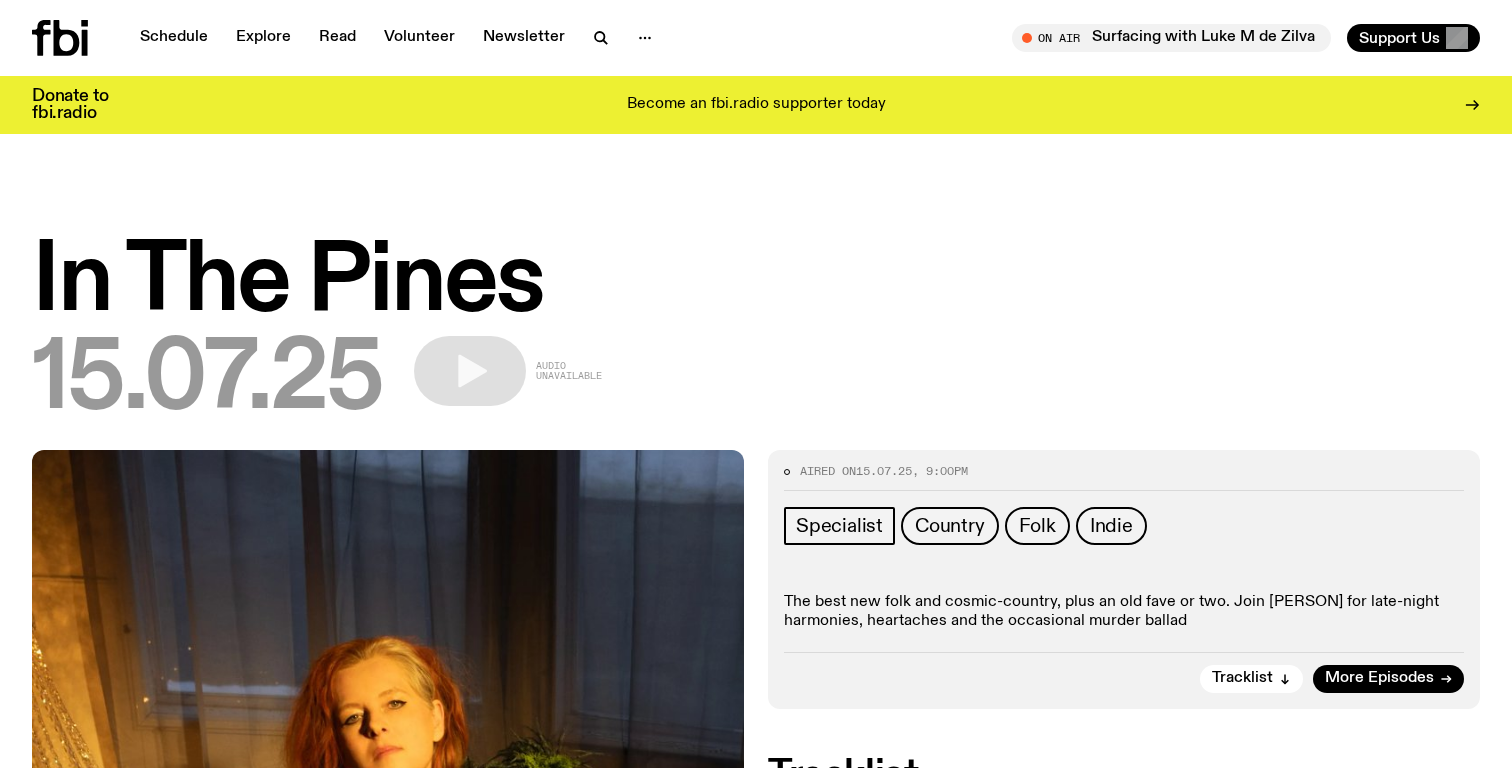 click on "15.07.25" at bounding box center (207, 381) 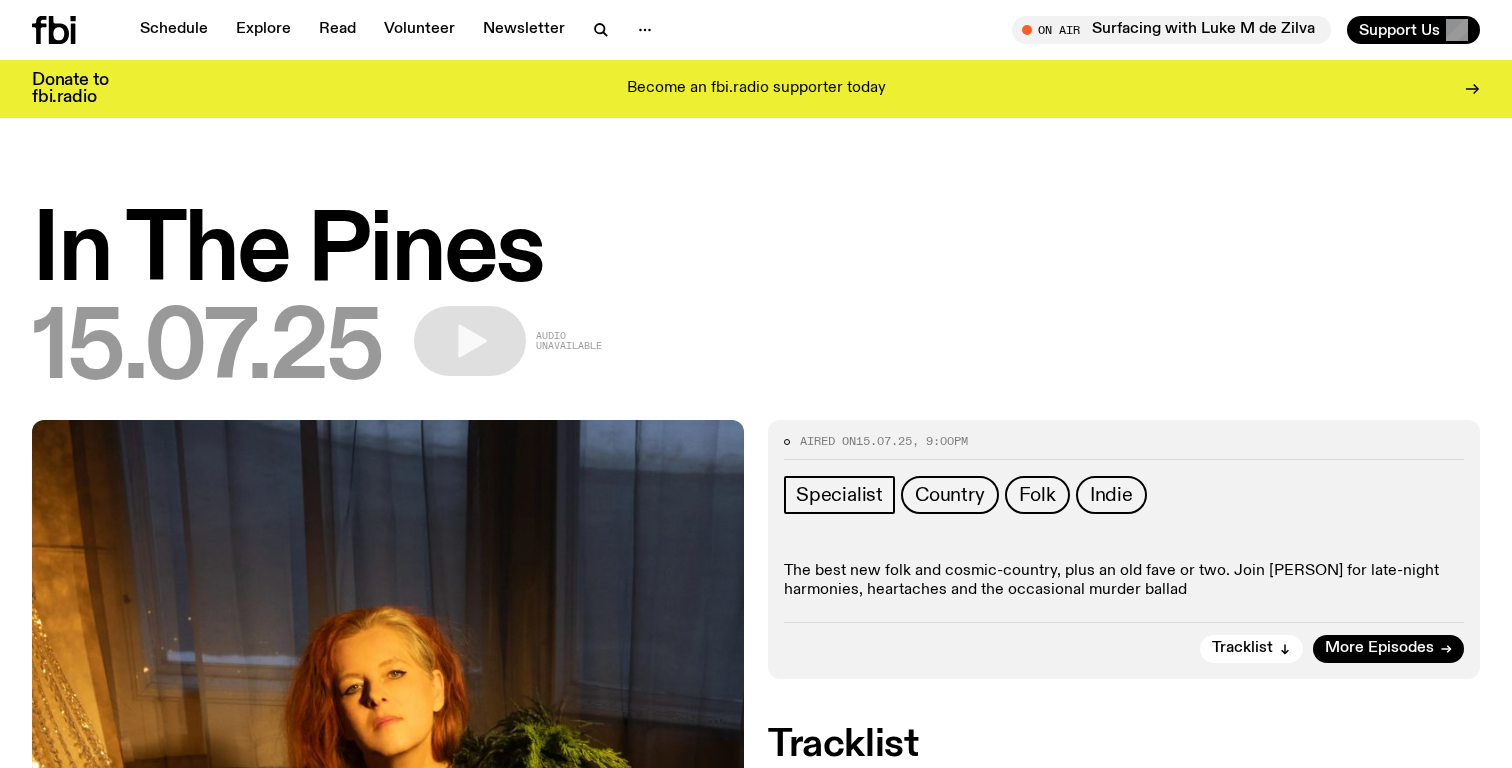 scroll, scrollTop: 26, scrollLeft: 0, axis: vertical 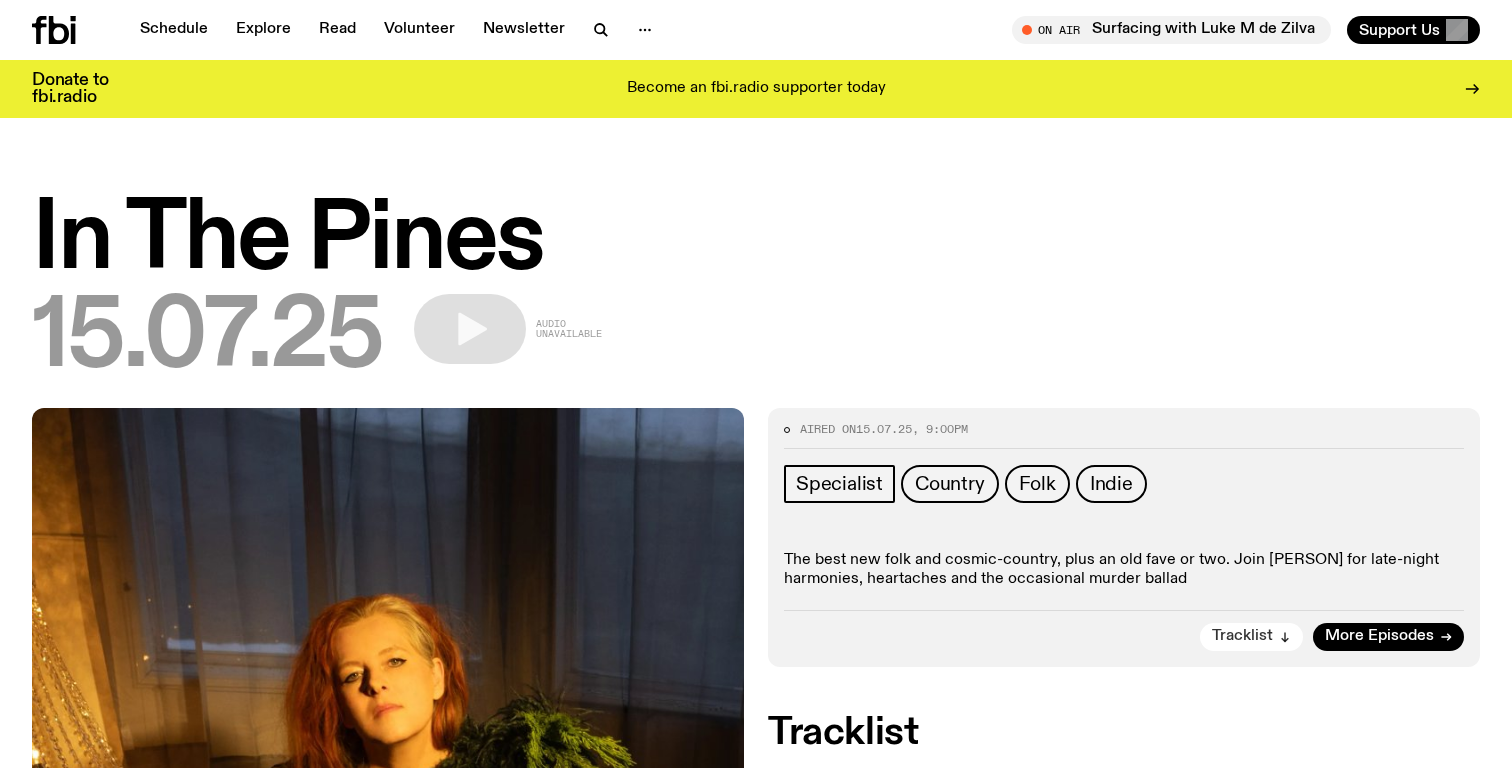 click on "Tracklist" at bounding box center (1251, 637) 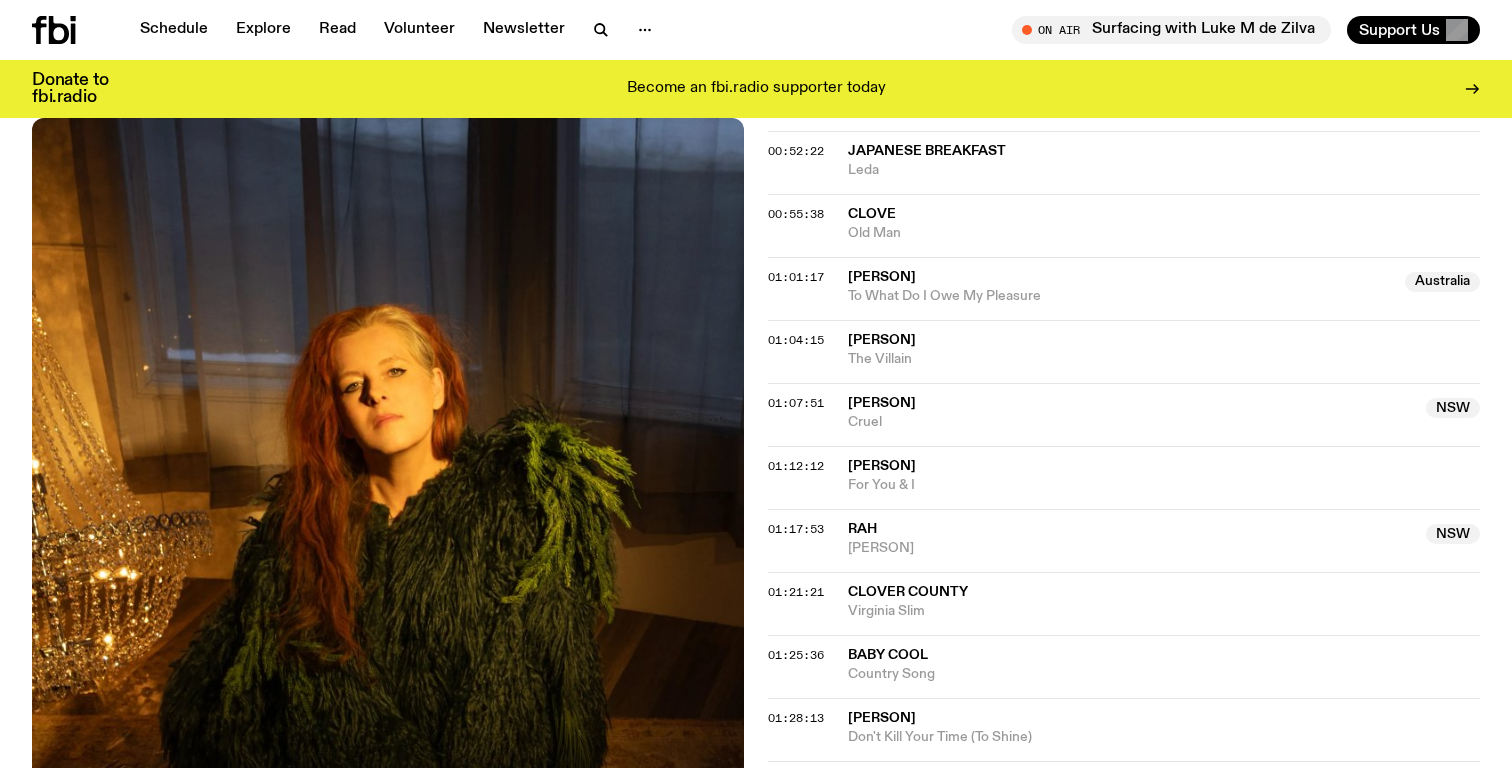 scroll, scrollTop: 1539, scrollLeft: 0, axis: vertical 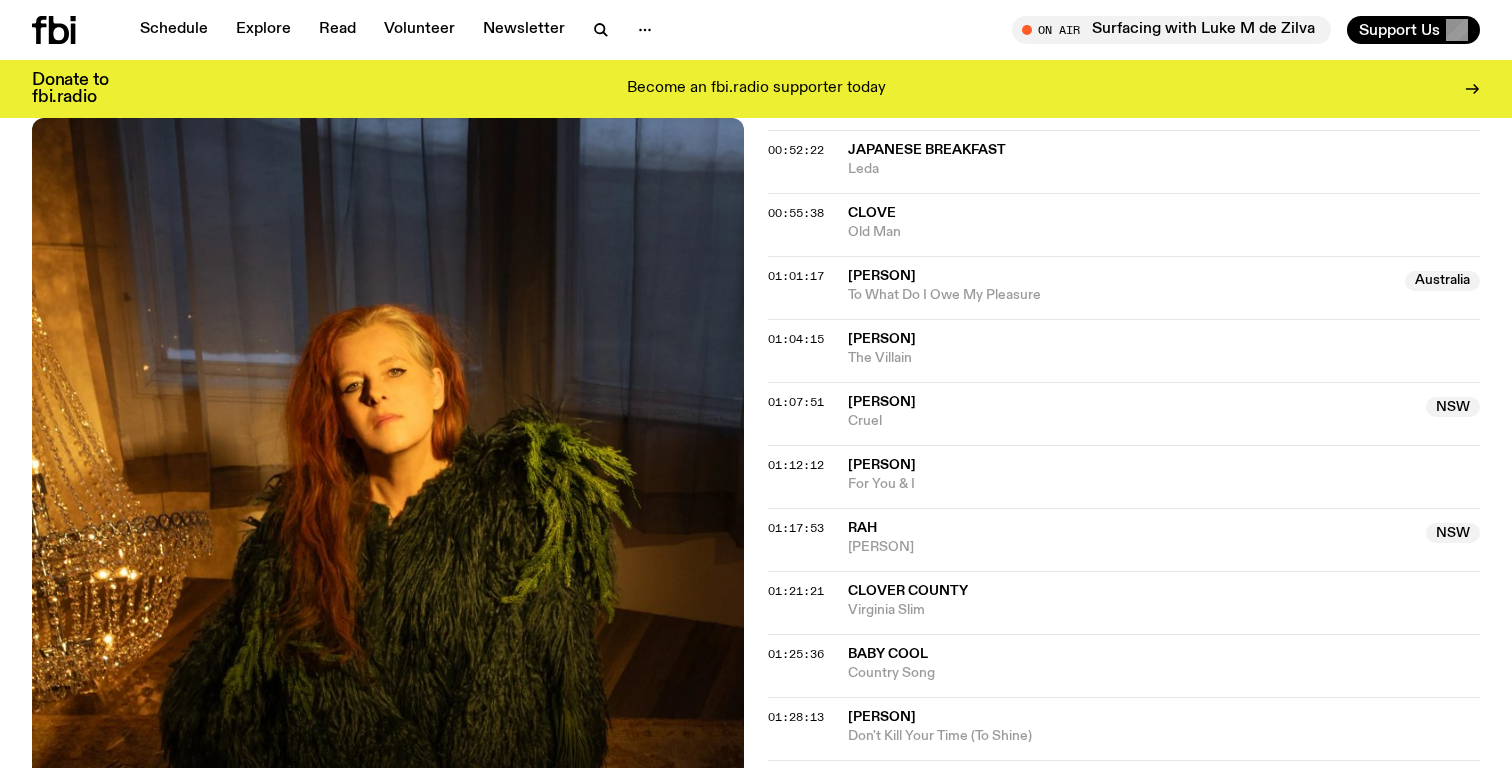 click on "[PERSON]" at bounding box center (1131, 547) 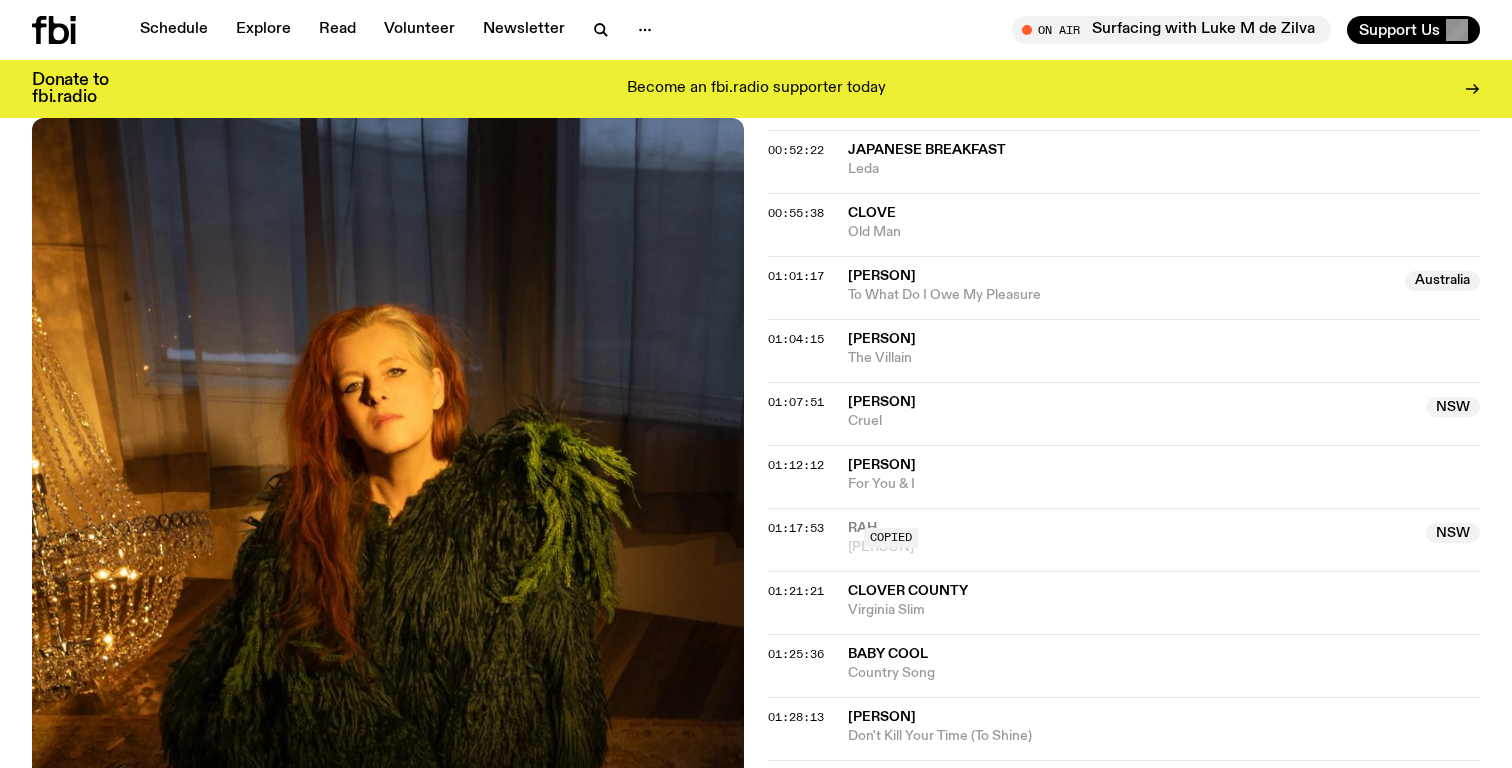 click on "Copied" at bounding box center [1131, 538] 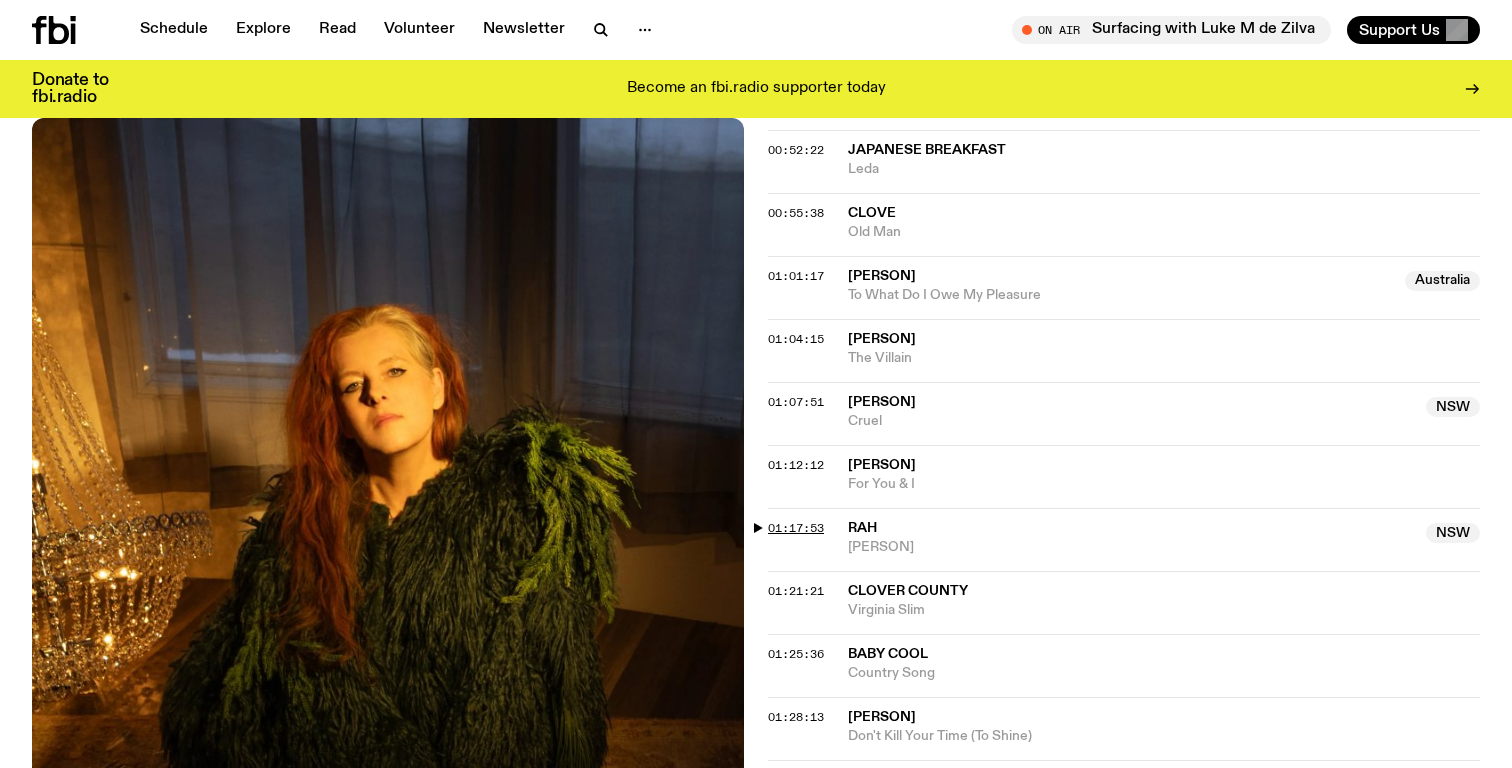 click on "01:17:53" at bounding box center (796, 528) 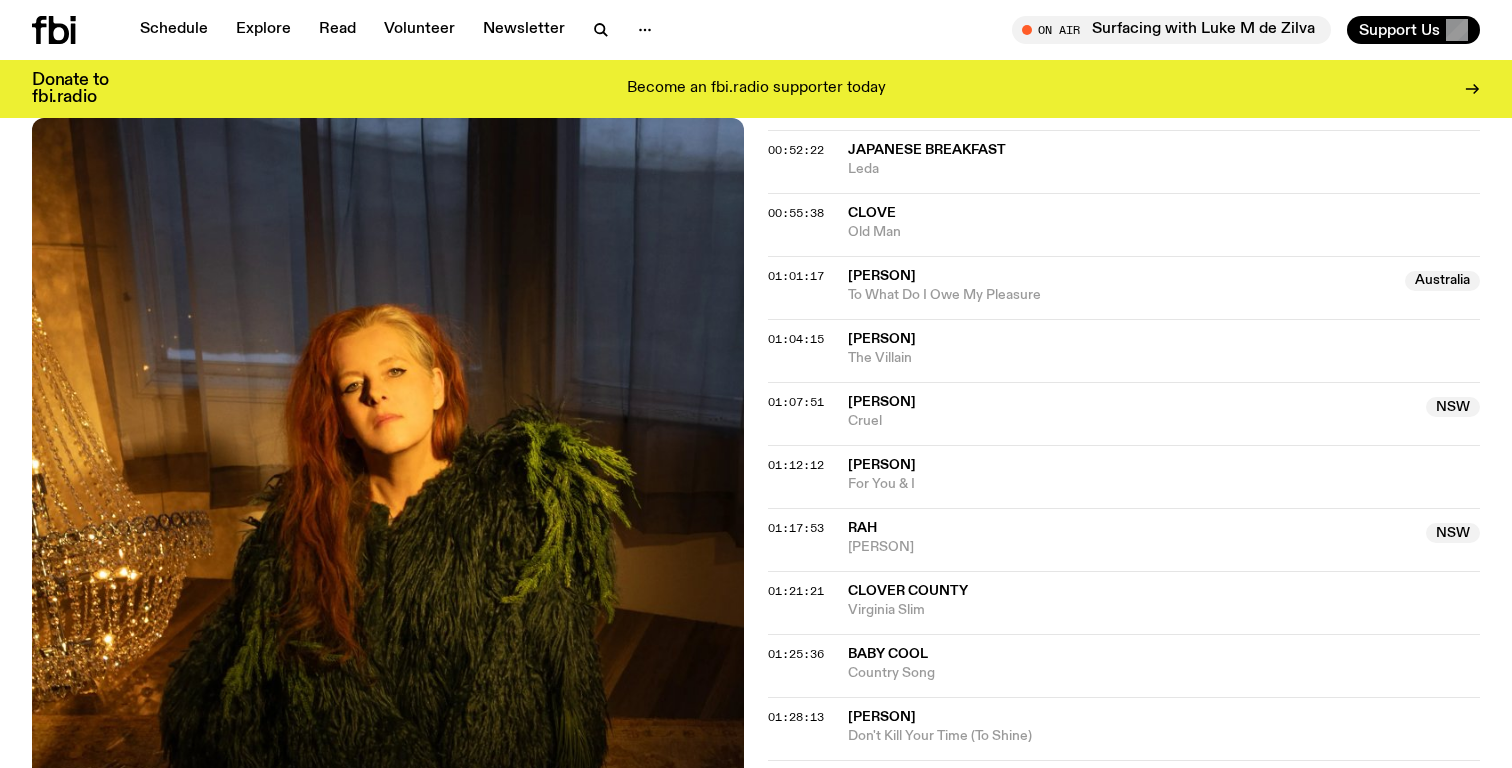 click on "Aired on 15.07.25 , 9:00pm Specialist Country Folk Indie The best new folk and cosmic-country, plus an old fave or two. Join [PERSON] for late-night harmonies, heartaches and the occasional murder ballad Tracklist More Episodes Tracklist 00:04:58 [PERSON] Wreck 00:04:58 [PERSON] Neon Cowgirl (feat. [PERSON]) 00:07:28 The Counterfeit Goodbye Colonel (live) 00:11:08 [PERSON] The Only One 00:14:50 [PERSON] Songbird 00:21:17 Team Love 🔥 Track Premiere No Longer My Birthday 🔥 Track Premiere 00:25:17 [PERSON] & [PERSON] You Found Me 00:29:31 [PERSON] James 00:32:30 [PERSON] Dead Rat 00:36:33 [PERSON] Hey Neighbor 00:38:20 [PERSON] & The Unbelievers Australia Don't Stay Away Australia 00:40:29 The Wildmans Luxury Liner 00:44:25 [PERSON] Fava 00:47:39 Big Thief All Night All Day 00:52:22 [PERSON] Leda 00:55:38 clove Old Man 01:01:17 [PERSON] Australia To What Do I Owe My Pleasure Australia 01:04:15 [PERSON] The Villain 01:07:51 NSW Cruel" 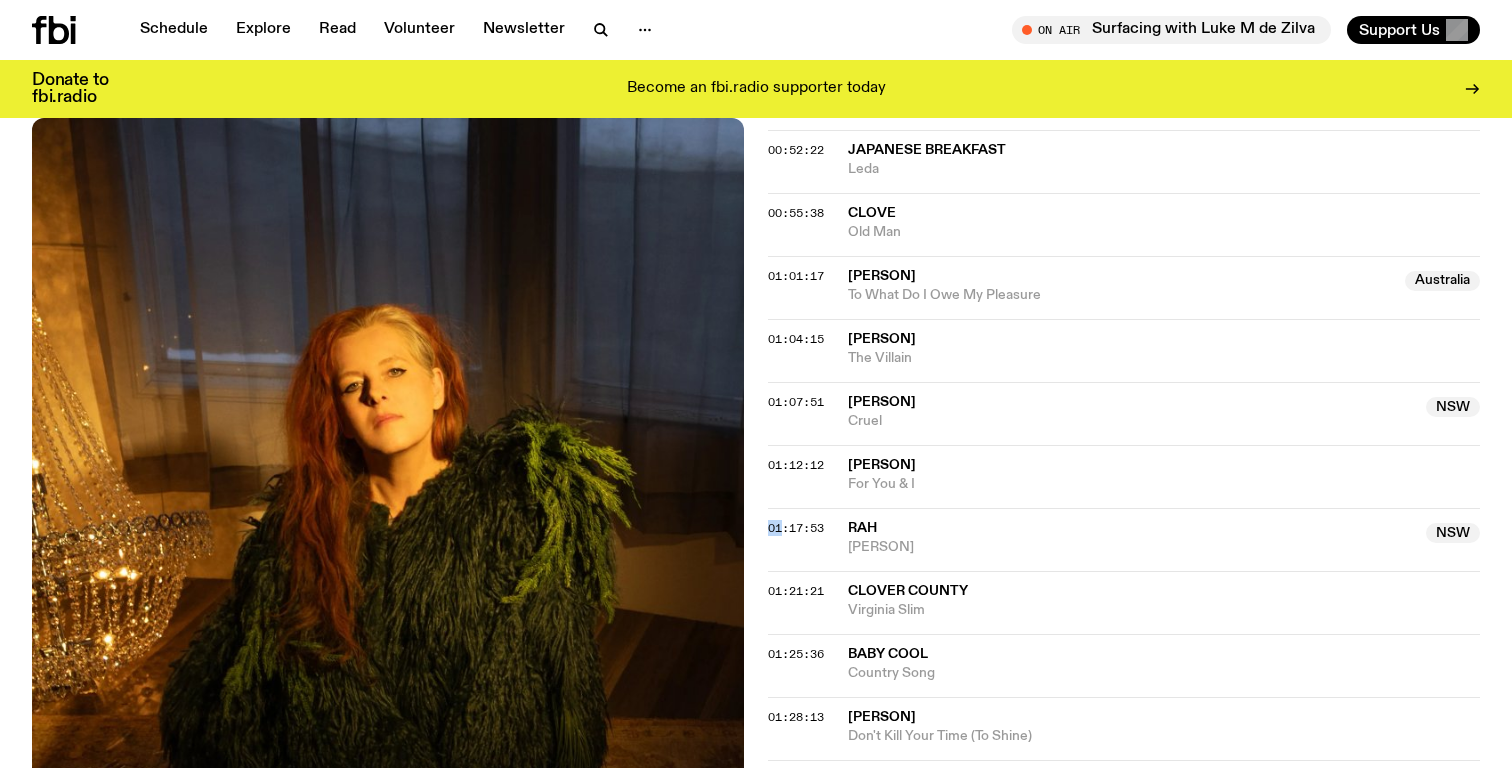 click on "Aired on 15.07.25 , 9:00pm Specialist Country Folk Indie The best new folk and cosmic-country, plus an old fave or two. Join [PERSON] for late-night harmonies, heartaches and the occasional murder ballad Tracklist More Episodes Tracklist 00:04:58 [PERSON] Wreck 00:04:58 [PERSON] Neon Cowgirl (feat. [PERSON]) 00:07:28 The Counterfeit Goodbye Colonel (live) 00:11:08 [PERSON] The Only One 00:14:50 [PERSON] Songbird 00:21:17 Team Love 🔥 Track Premiere No Longer My Birthday 🔥 Track Premiere 00:25:17 [PERSON] & [PERSON] You Found Me 00:29:31 [PERSON] James 00:32:30 [PERSON] Dead Rat 00:36:33 [PERSON] Hey Neighbor 00:38:20 [PERSON] & The Unbelievers Australia Don't Stay Away Australia 00:40:29 The Wildmans Luxury Liner 00:44:25 [PERSON] Fava 00:47:39 Big Thief All Night All Day 00:52:22 [PERSON] Leda 00:55:38 clove Old Man 01:01:17 [PERSON] Australia To What Do I Owe My Pleasure Australia 01:04:15 [PERSON] The Villain 01:07:51 NSW Cruel" 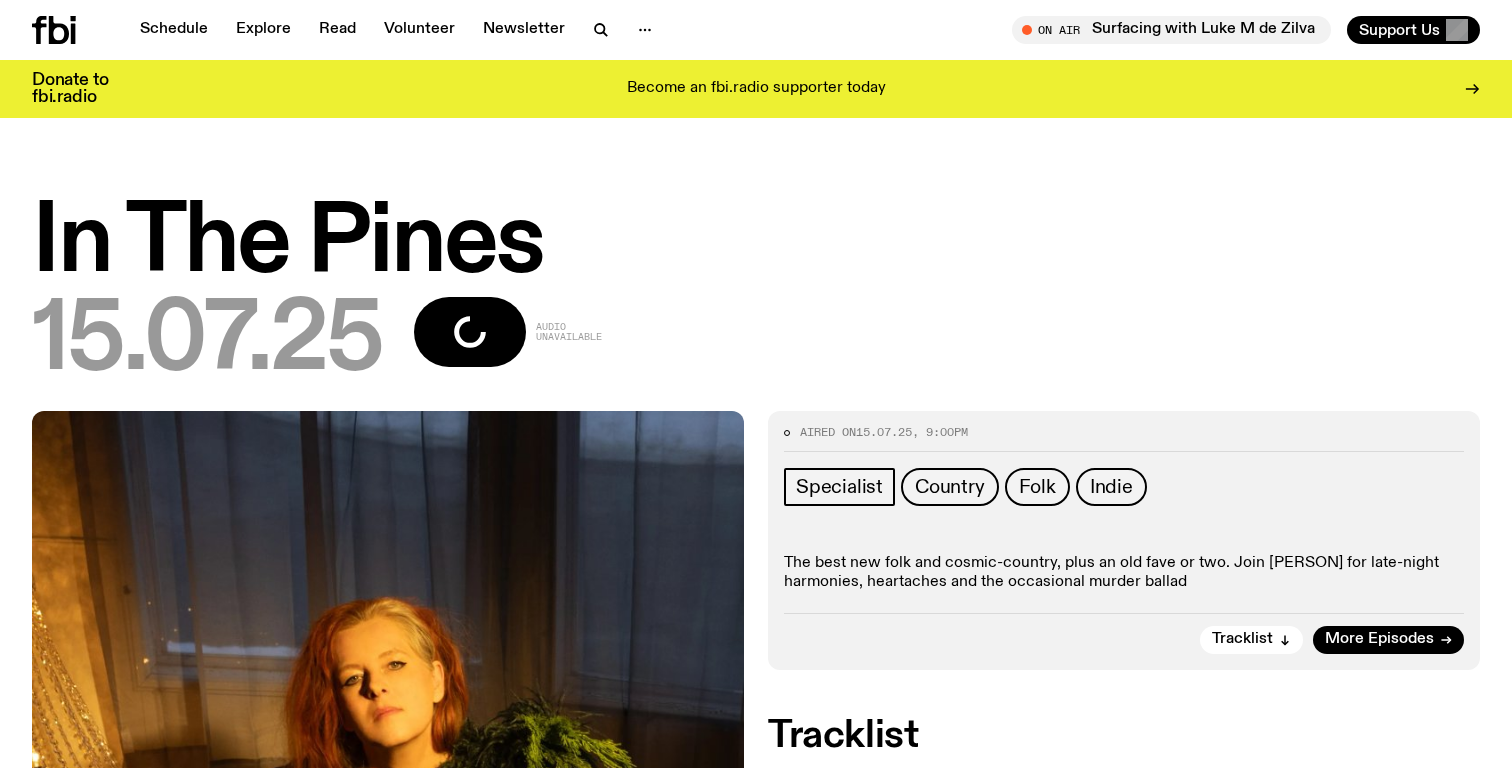 scroll, scrollTop: 0, scrollLeft: 0, axis: both 